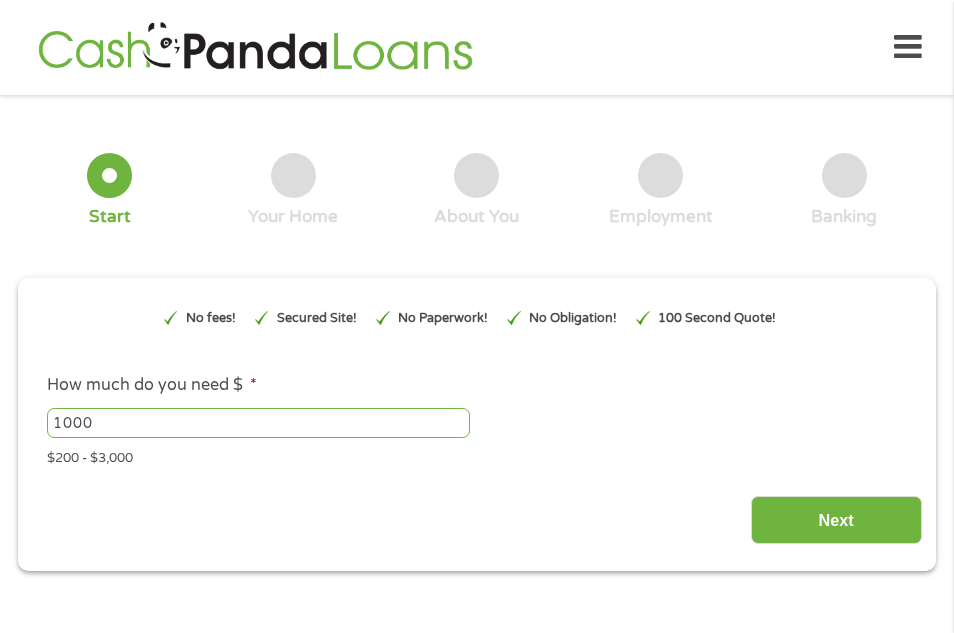 scroll, scrollTop: 0, scrollLeft: 0, axis: both 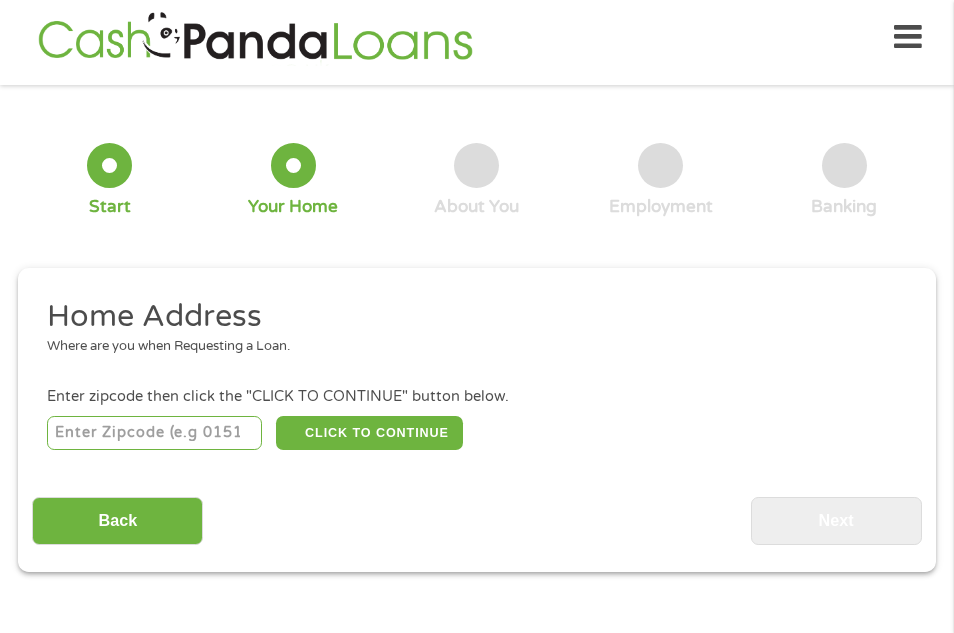 click at bounding box center (154, 433) 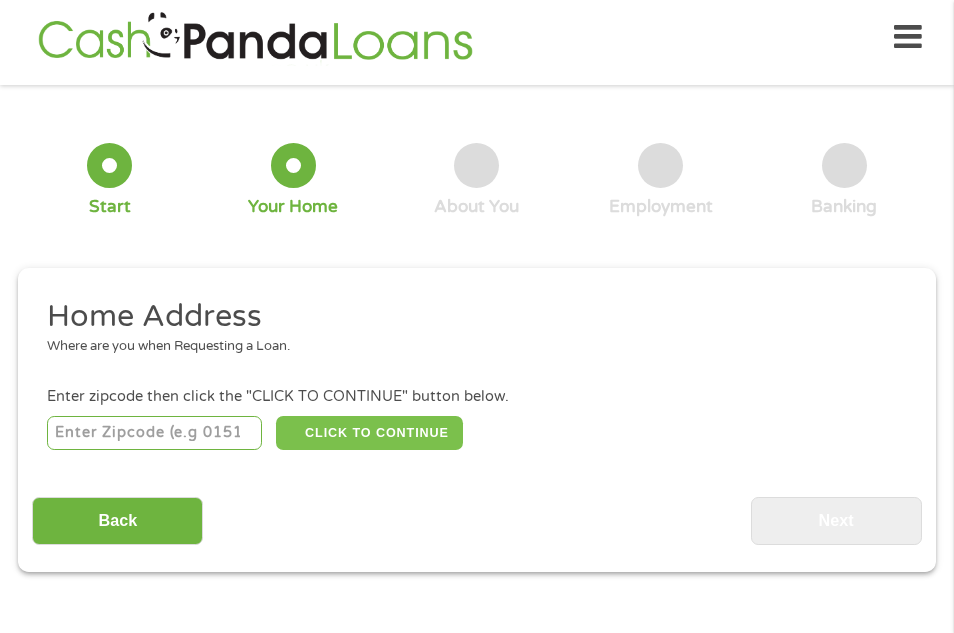 type on "[POSTAL_CODE]" 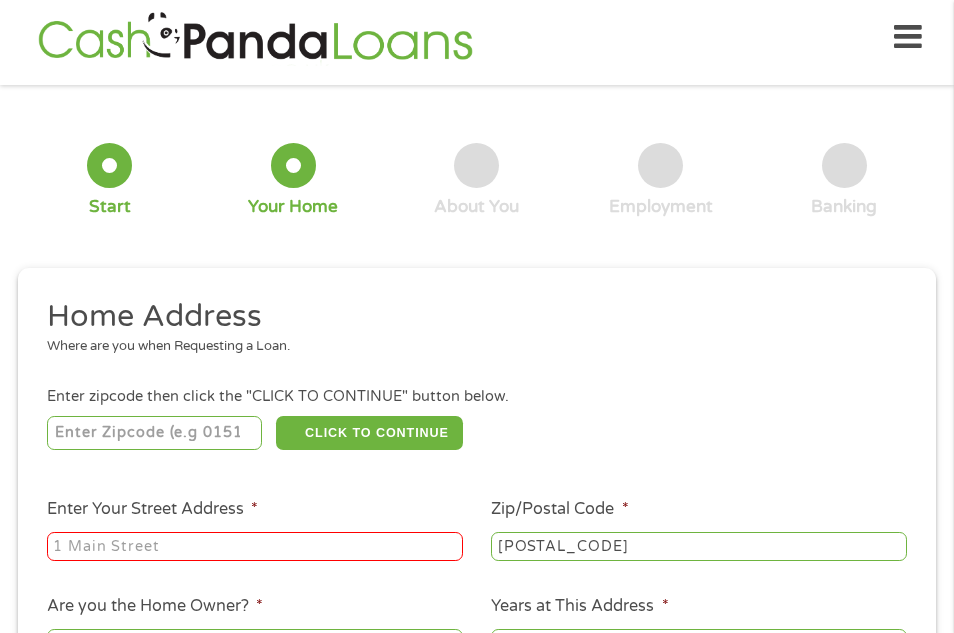 click on "Enter Your Street Address *" at bounding box center (255, 547) 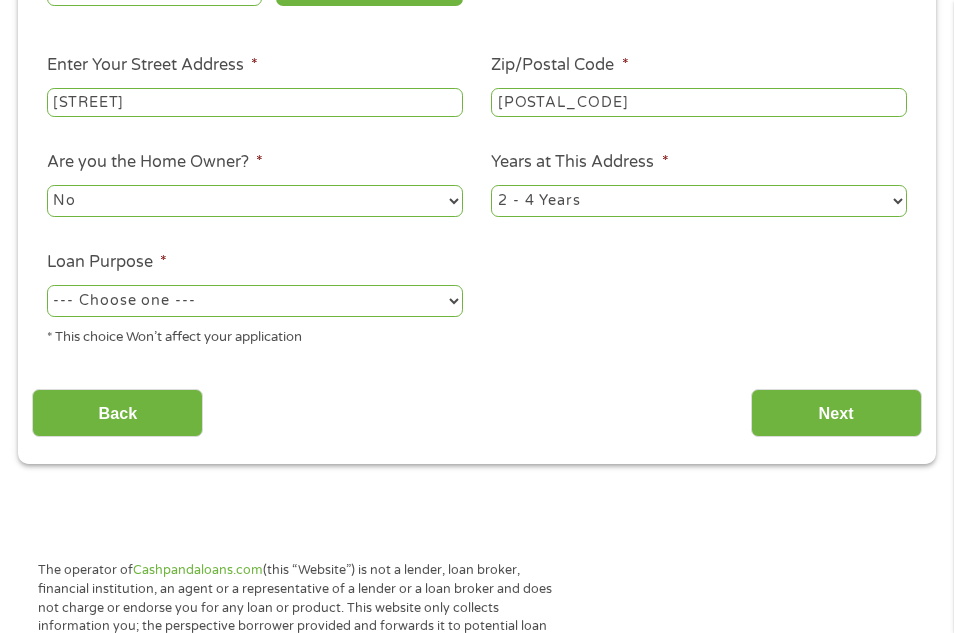scroll, scrollTop: 510, scrollLeft: 0, axis: vertical 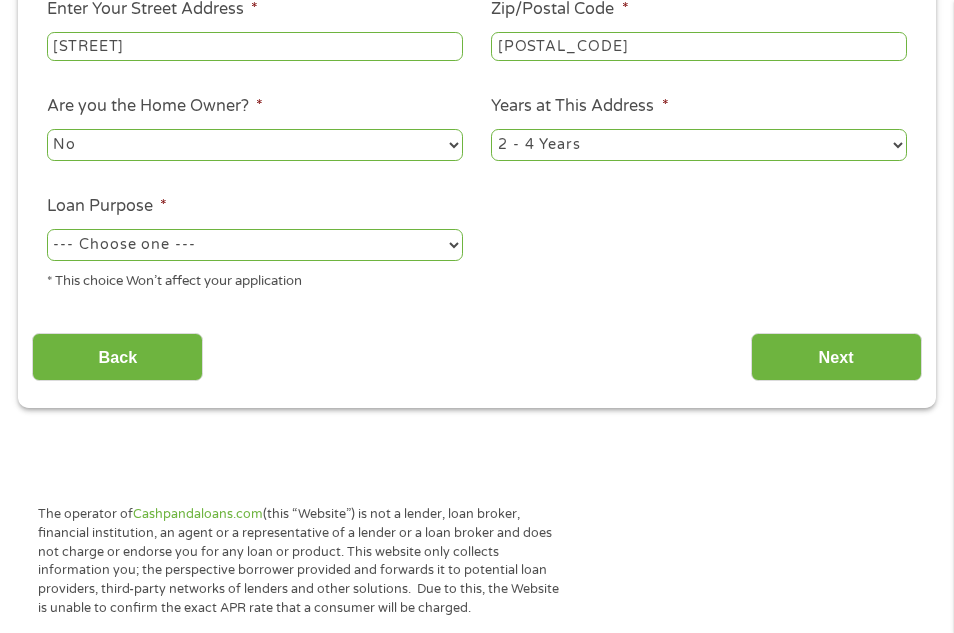 type on "[STREET]" 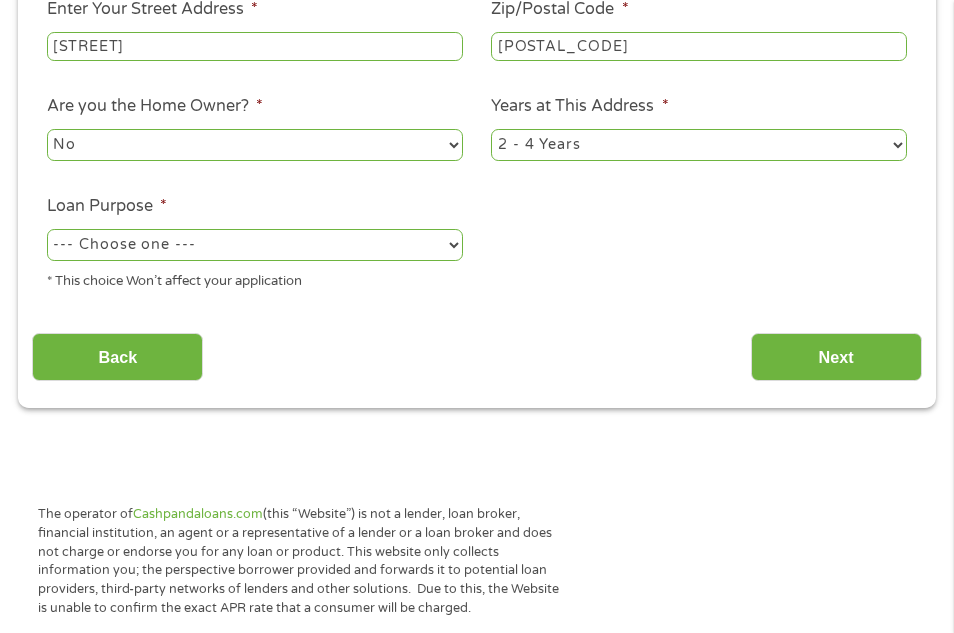 click on "No Yes" at bounding box center (255, 145) 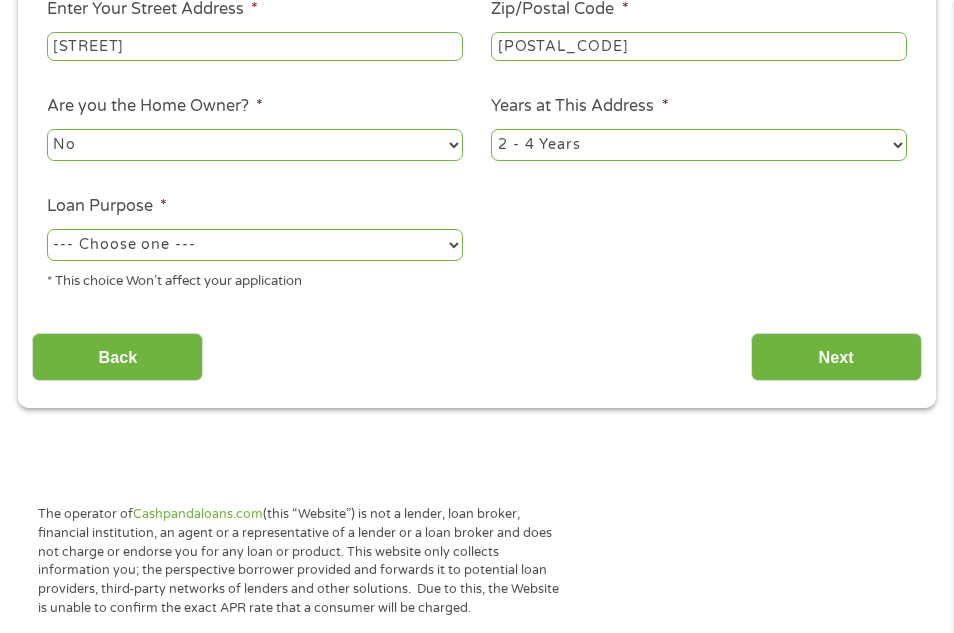 click on "1 Year or less 1 - 2 Years 2 - 4 Years Over 4 Years" at bounding box center (699, 145) 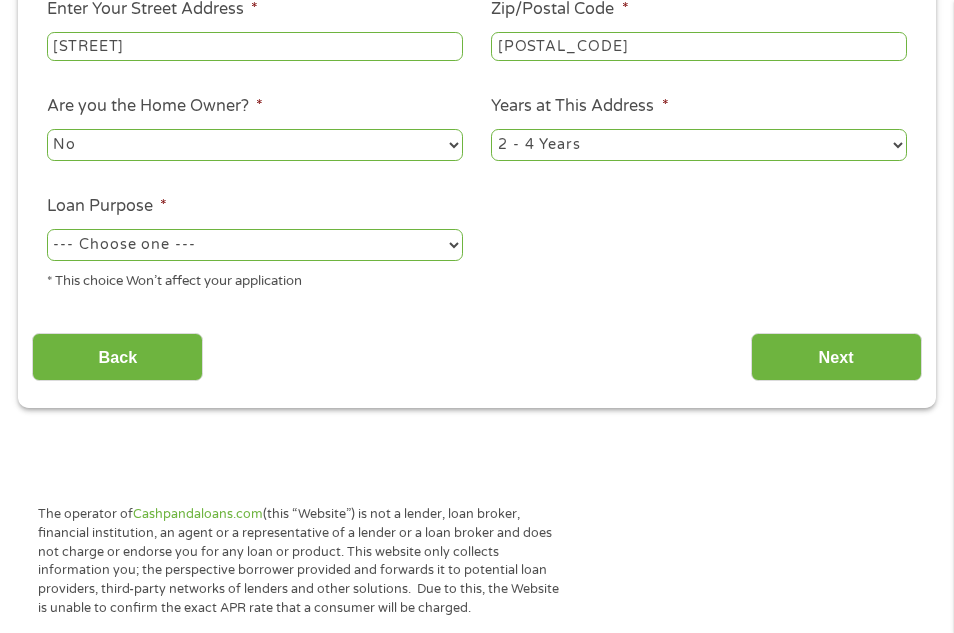 select on "60months" 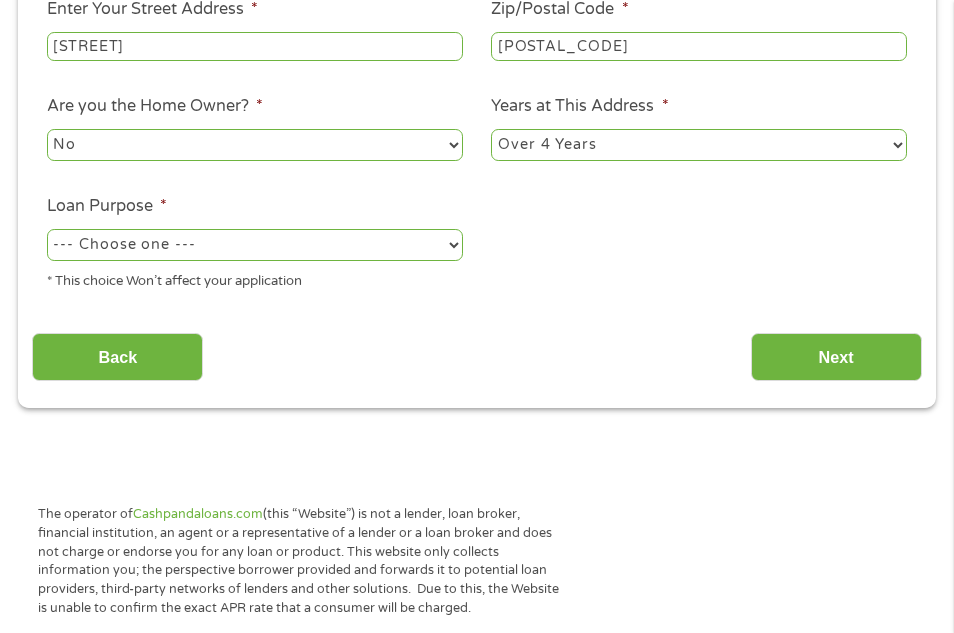 click on "1 Year or less 1 - 2 Years 2 - 4 Years Over 4 Years" at bounding box center (699, 145) 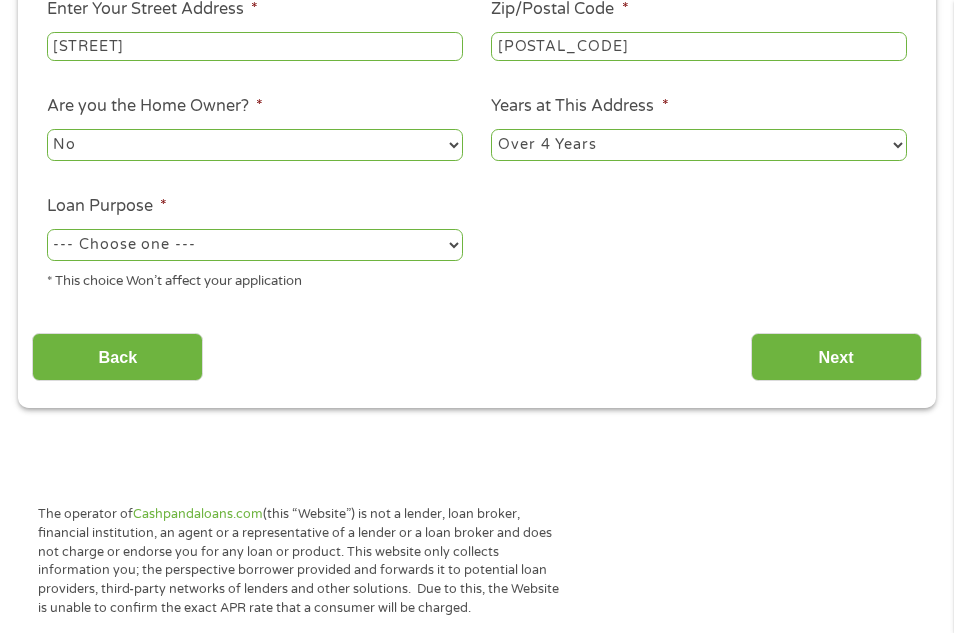 click on "--- Choose one --- Pay Bills Debt Consolidation Home Improvement Major Purchase Car Loan Short Term Cash Medical Expenses Other" at bounding box center (255, 245) 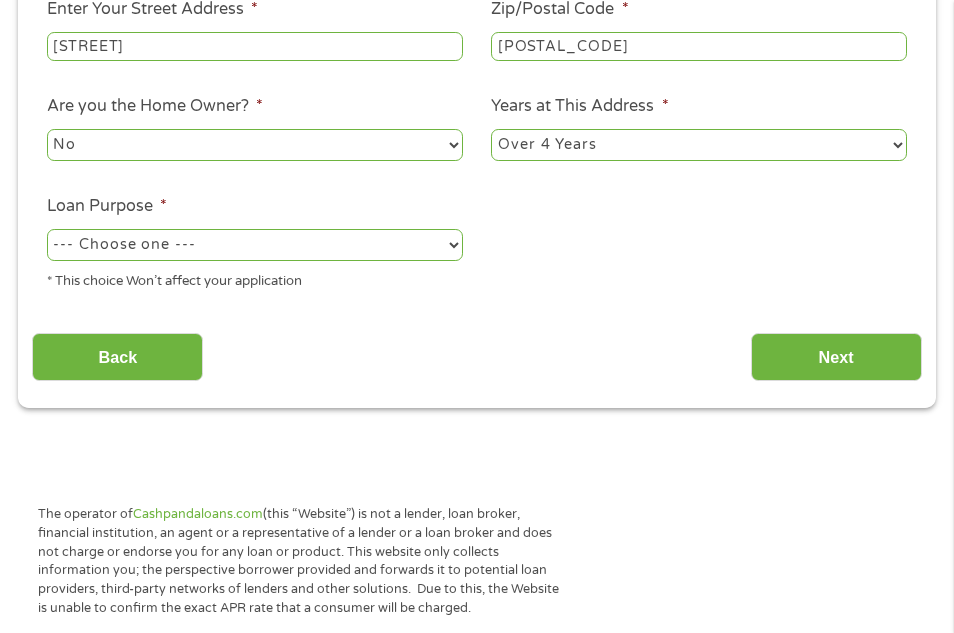 select on "other" 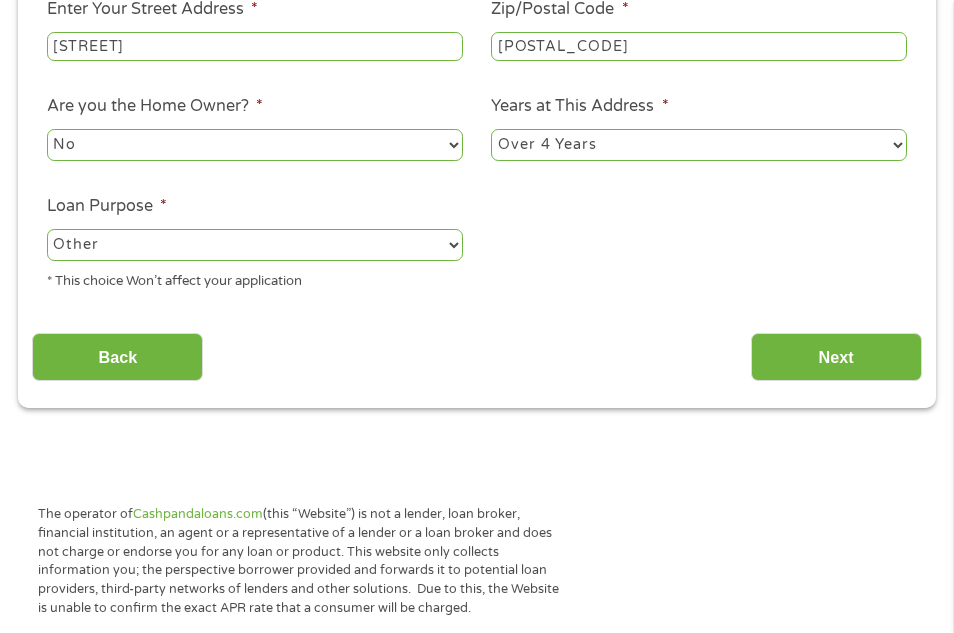 click on "--- Choose one --- Pay Bills Debt Consolidation Home Improvement Major Purchase Car Loan Short Term Cash Medical Expenses Other" at bounding box center [255, 245] 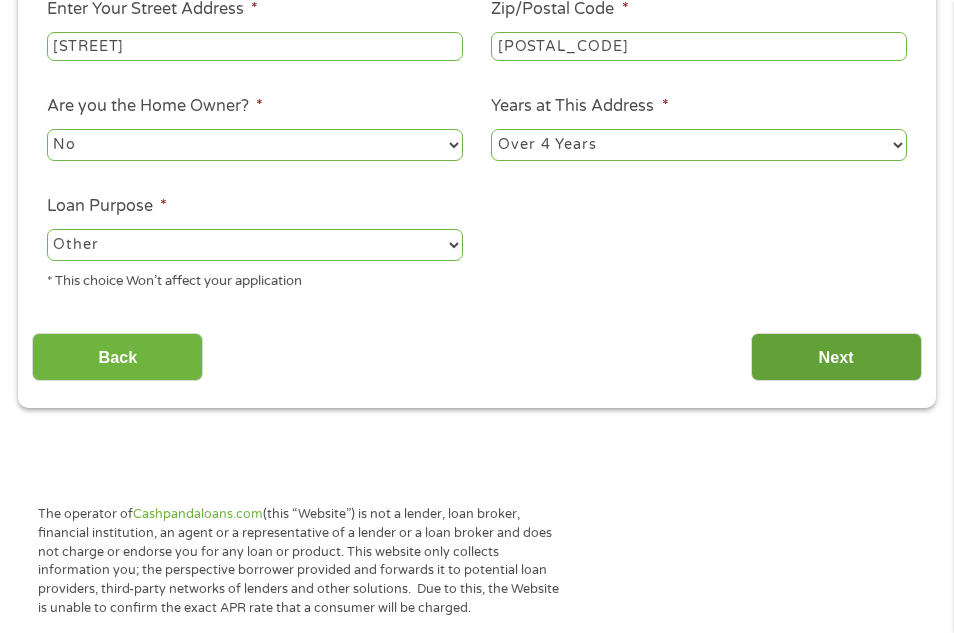 click on "Next" at bounding box center [836, 357] 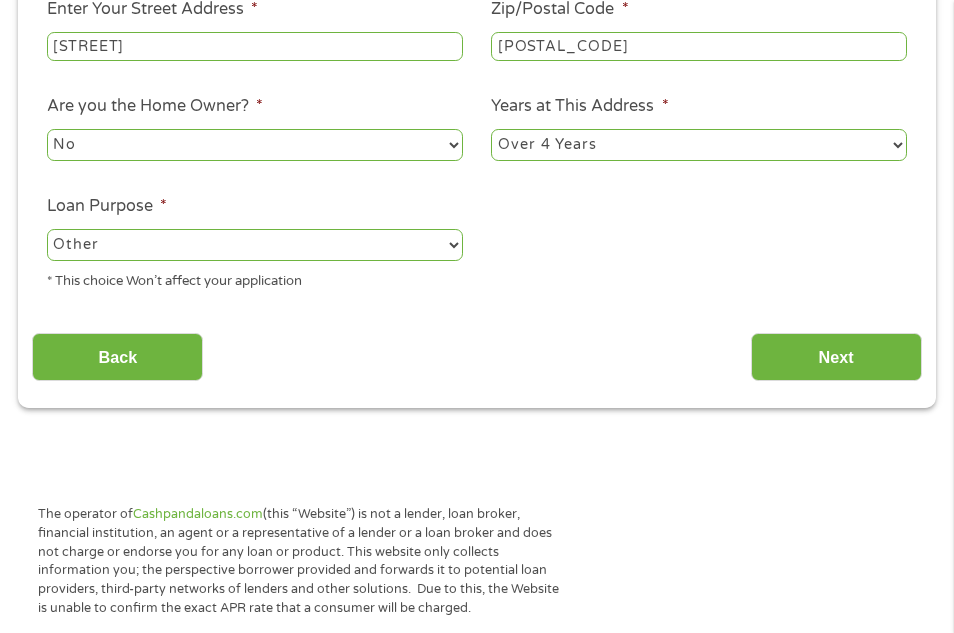scroll, scrollTop: 8, scrollLeft: 8, axis: both 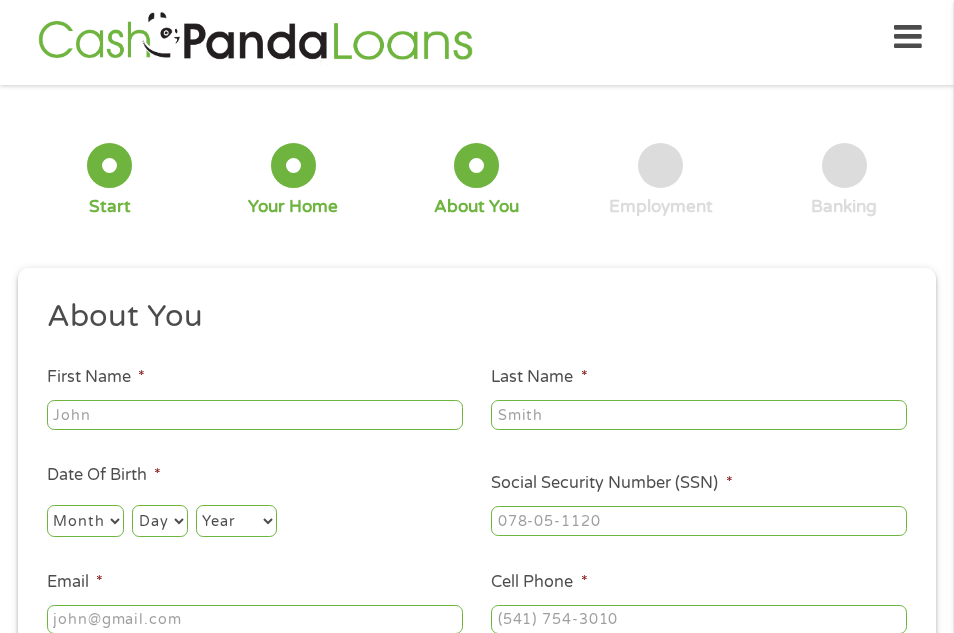 click on "First Name *" at bounding box center (255, 415) 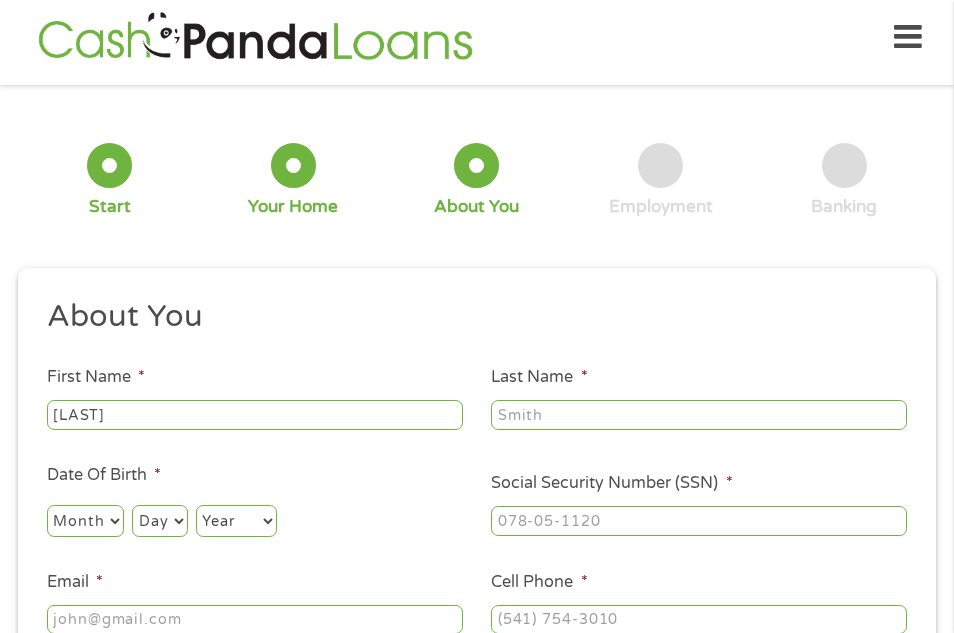 type on "[LAST]" 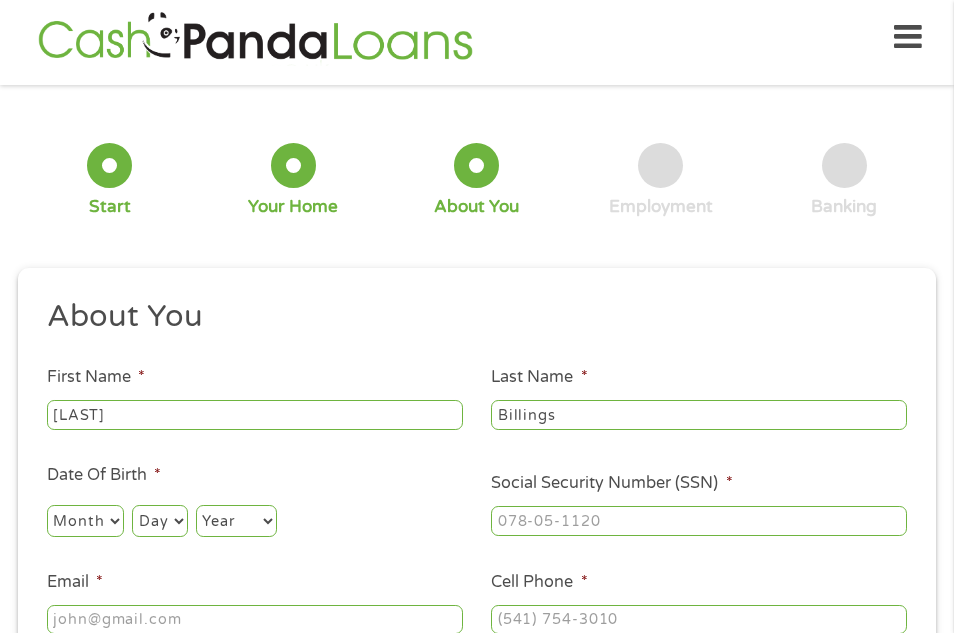type on "Billings" 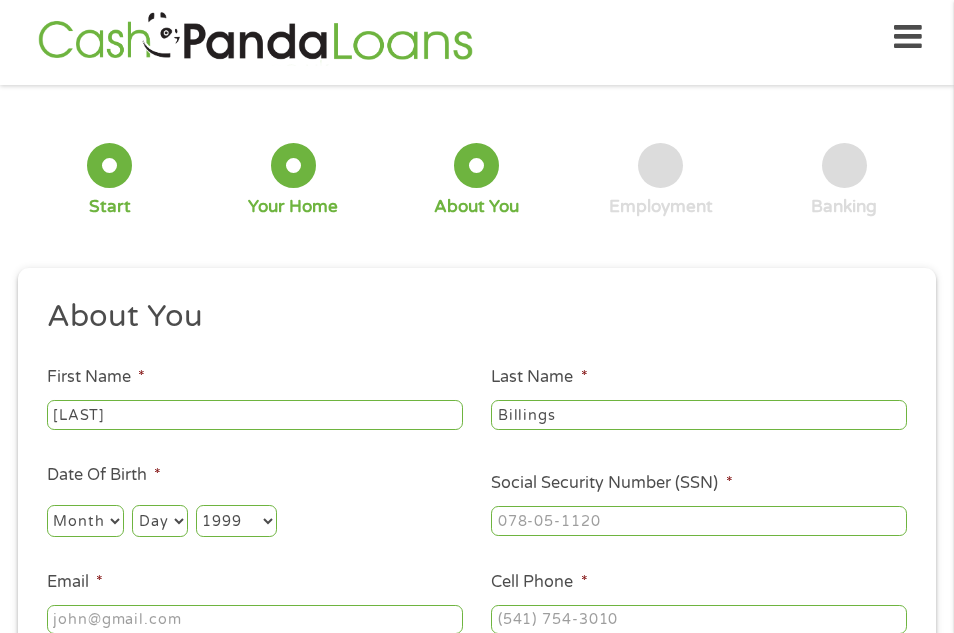 select on "1995" 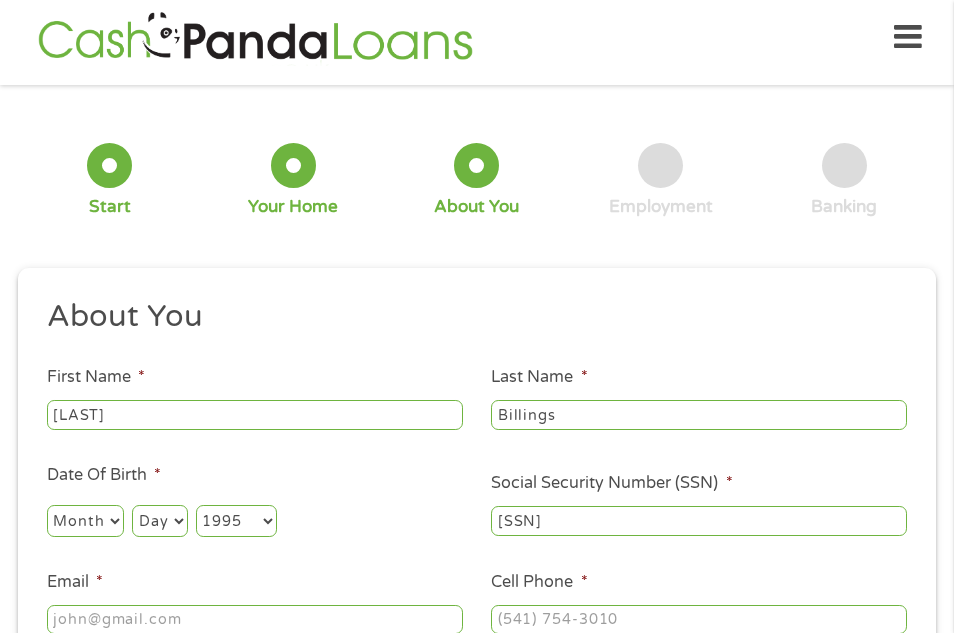 type on "[SSN]" 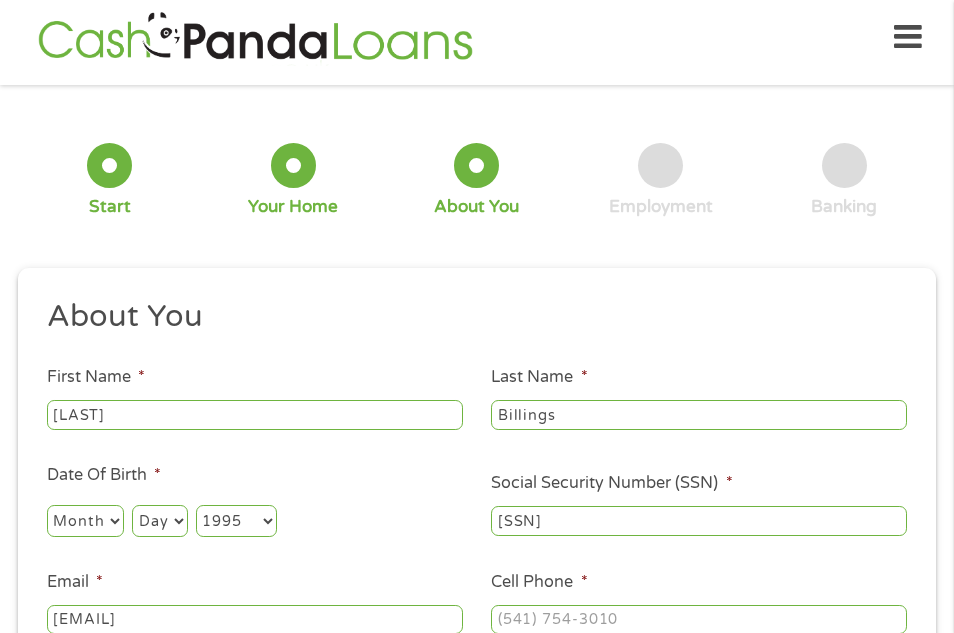 scroll, scrollTop: 0, scrollLeft: 57, axis: horizontal 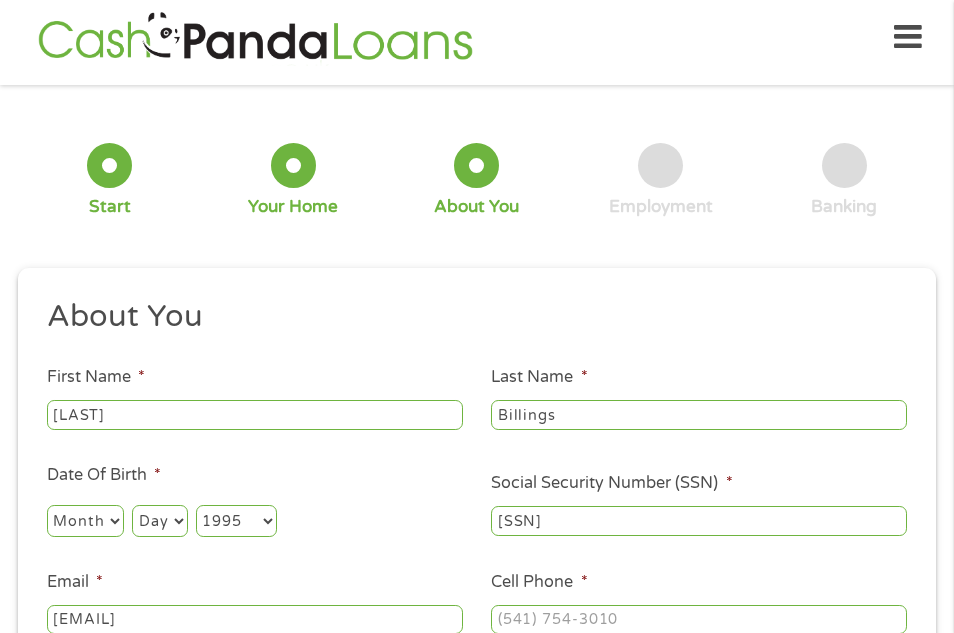 type on "[EMAIL]" 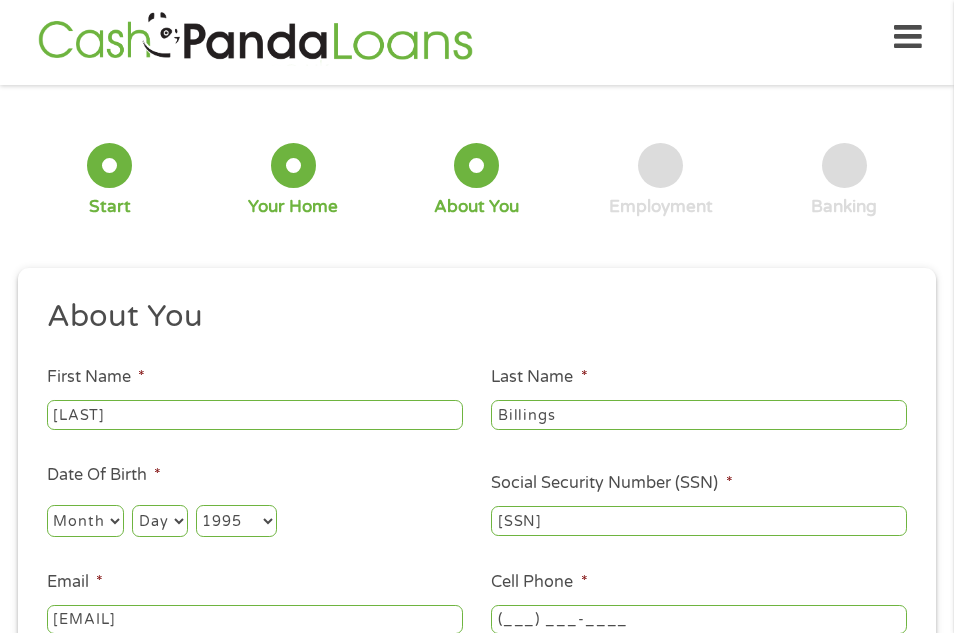 scroll, scrollTop: 0, scrollLeft: 0, axis: both 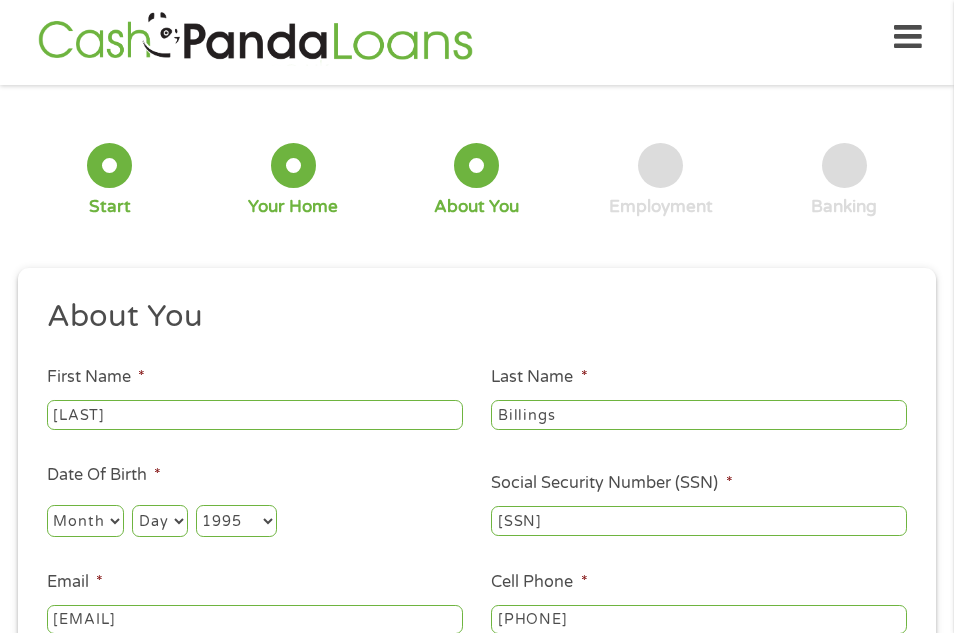 type on "[PHONE]" 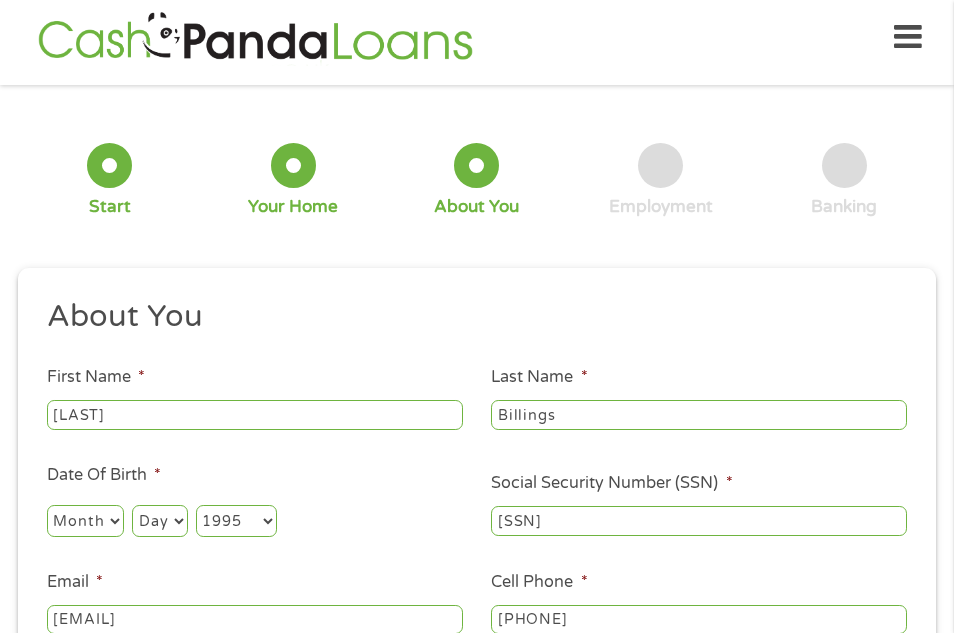 scroll, scrollTop: 37, scrollLeft: 0, axis: vertical 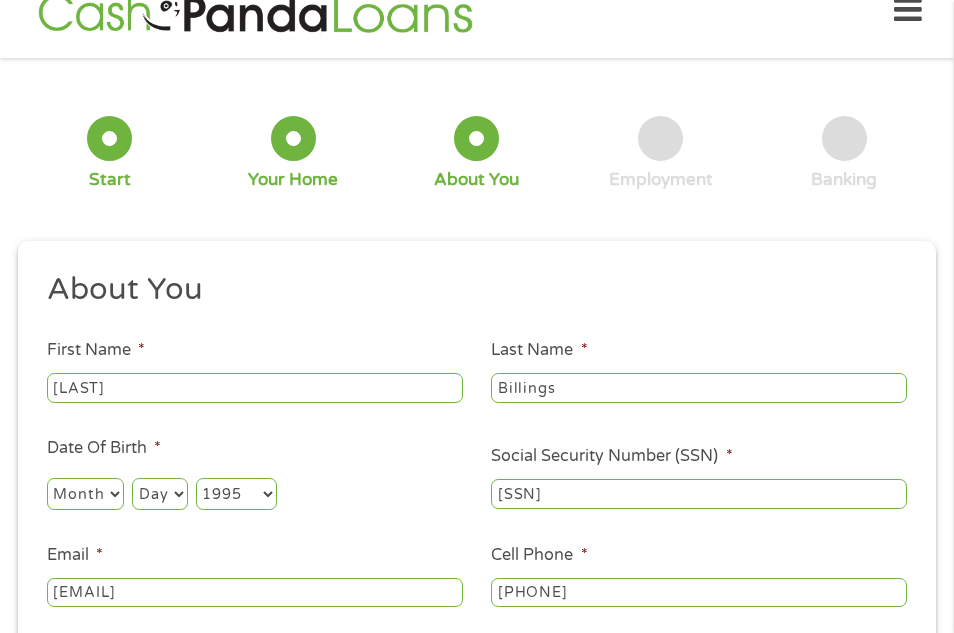 click on "Next" at bounding box center (836, 776) 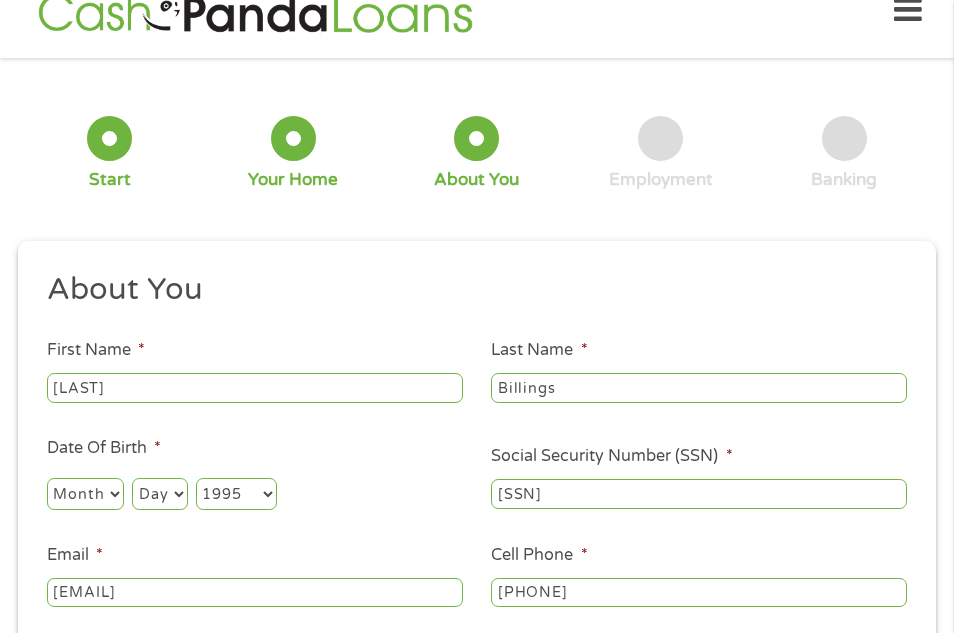 scroll, scrollTop: 8, scrollLeft: 8, axis: both 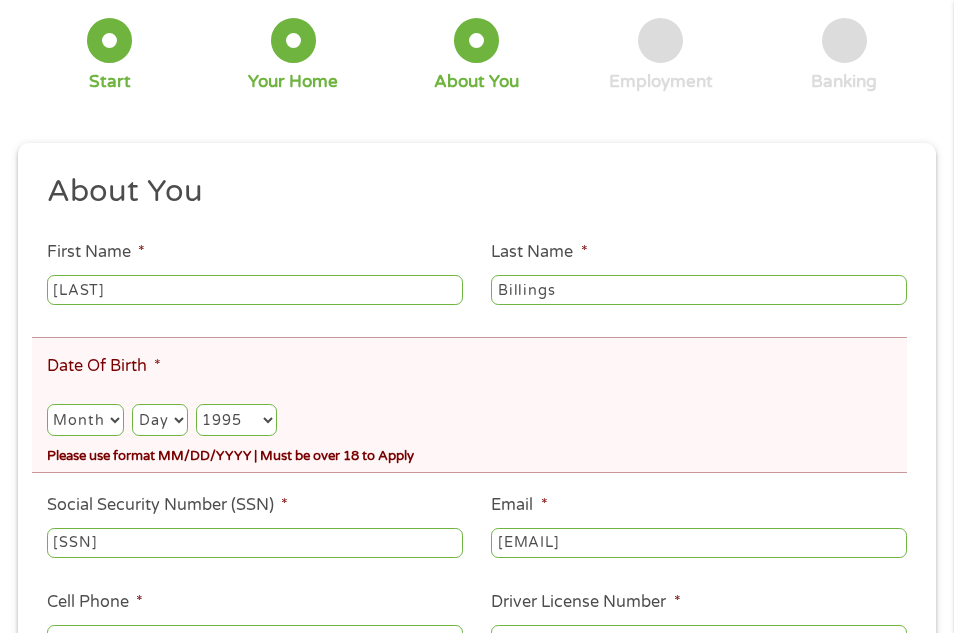 click on "Month 1 2 3 4 5 6 7 8 9 10 11 12" at bounding box center (85, 420) 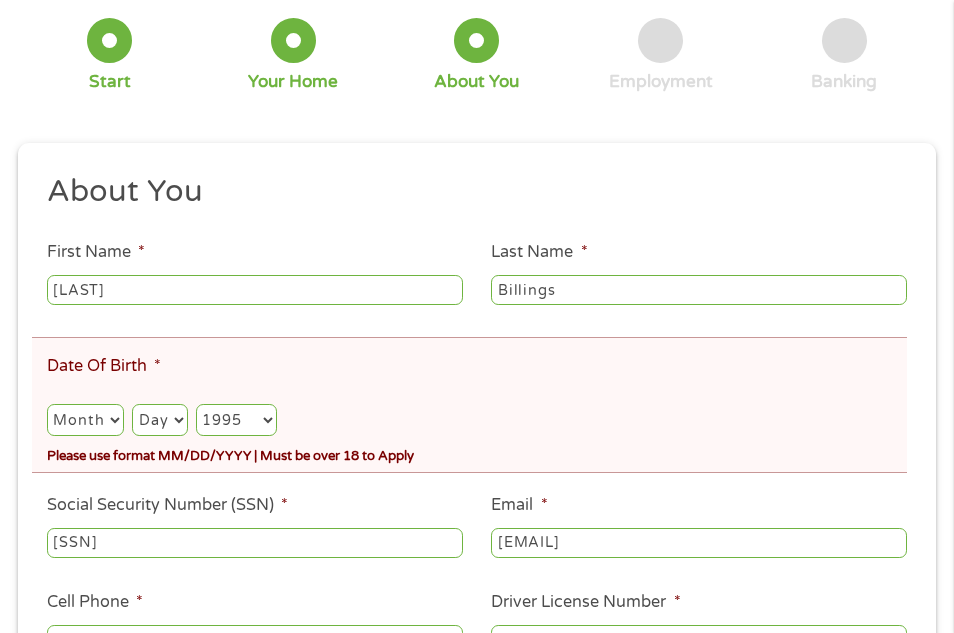 select on "3" 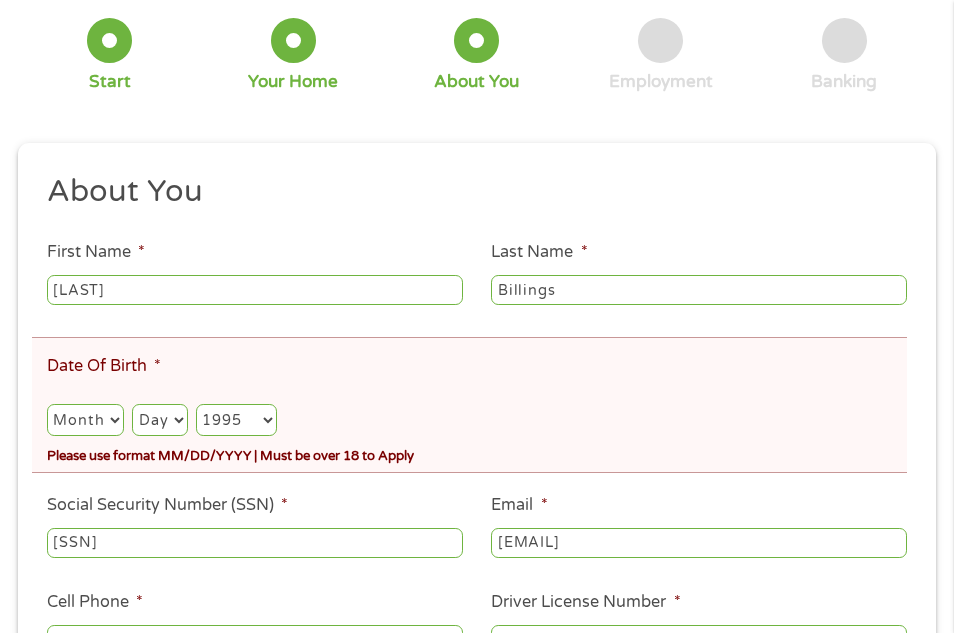 click on "Month 1 2 3 4 5 6 7 8 9 10 11 12" at bounding box center [85, 420] 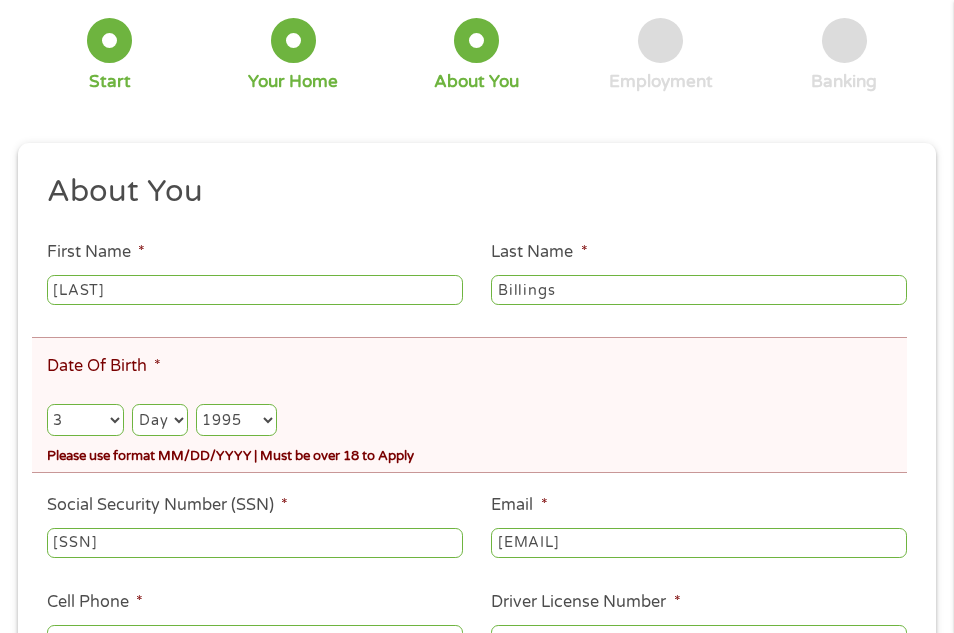 click on "Day 1 2 3 4 5 6 7 8 9 10 11 12 13 14 15 16 17 18 19 20 21 22 23 24 25 26 27 28 29 30 31" at bounding box center [159, 420] 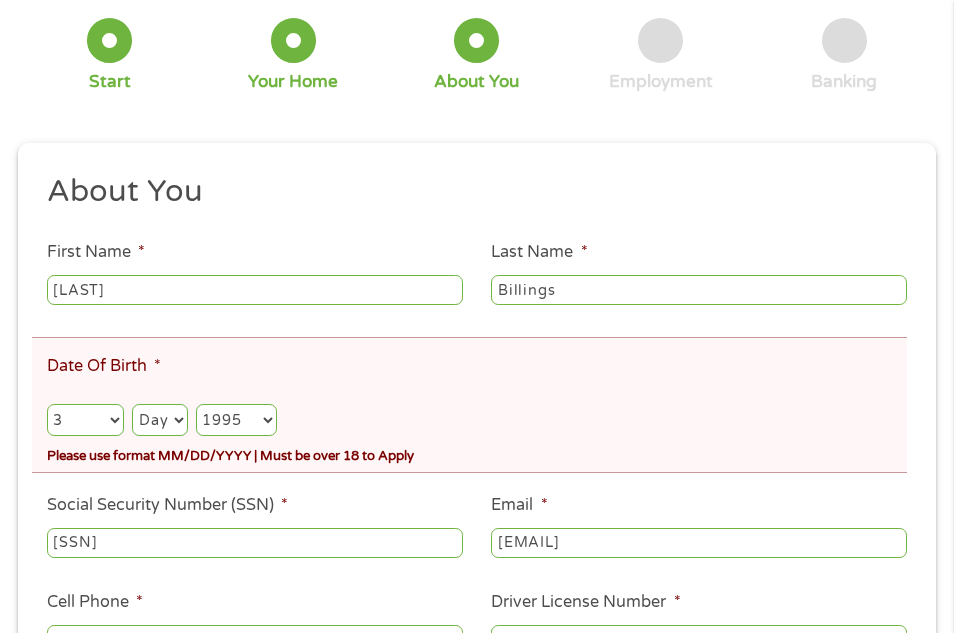 select on "6" 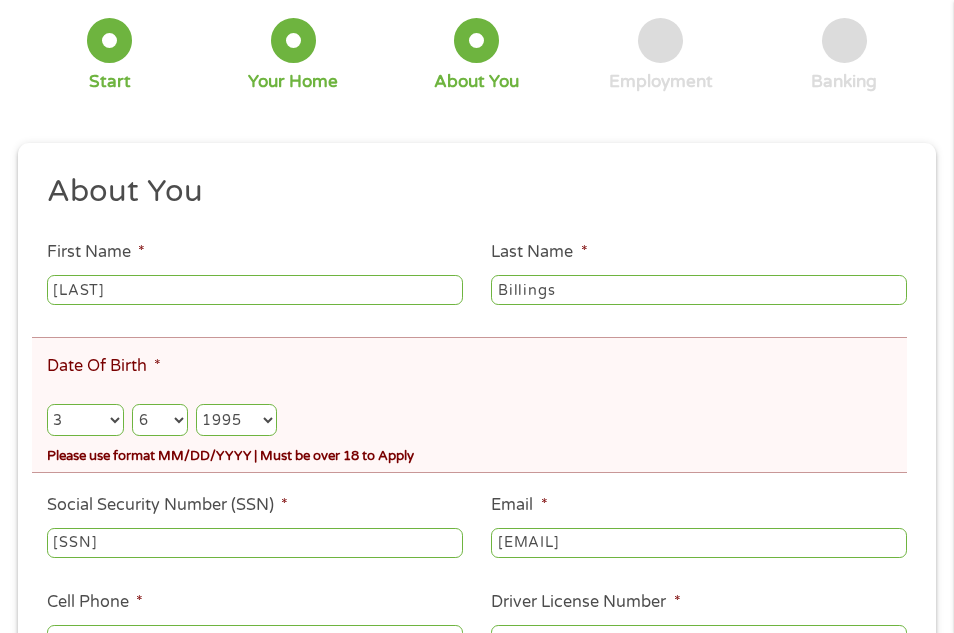 click on "Day 1 2 3 4 5 6 7 8 9 10 11 12 13 14 15 16 17 18 19 20 21 22 23 24 25 26 27 28 29 30 31" at bounding box center (159, 420) 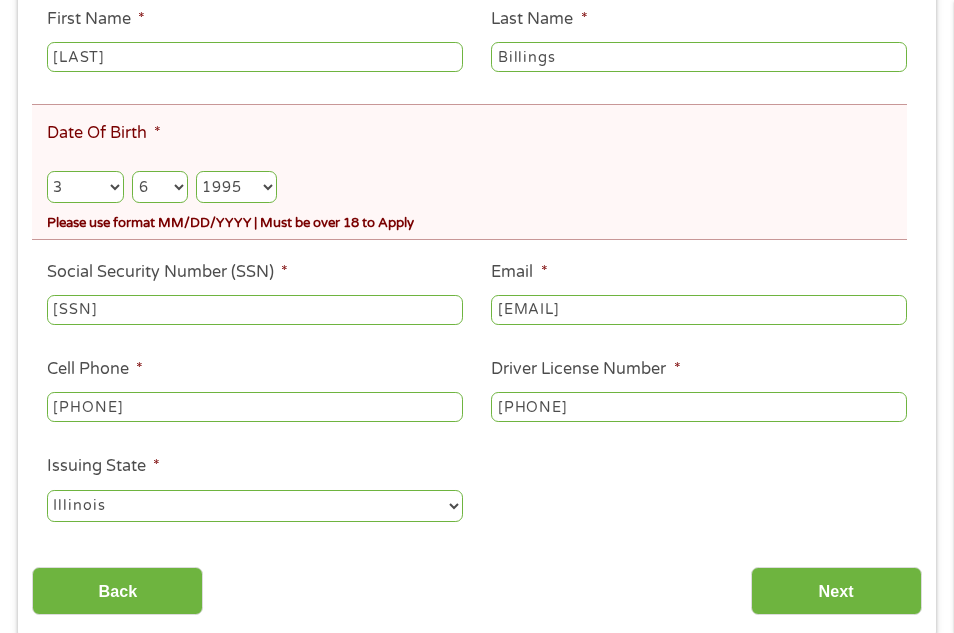 scroll, scrollTop: 510, scrollLeft: 0, axis: vertical 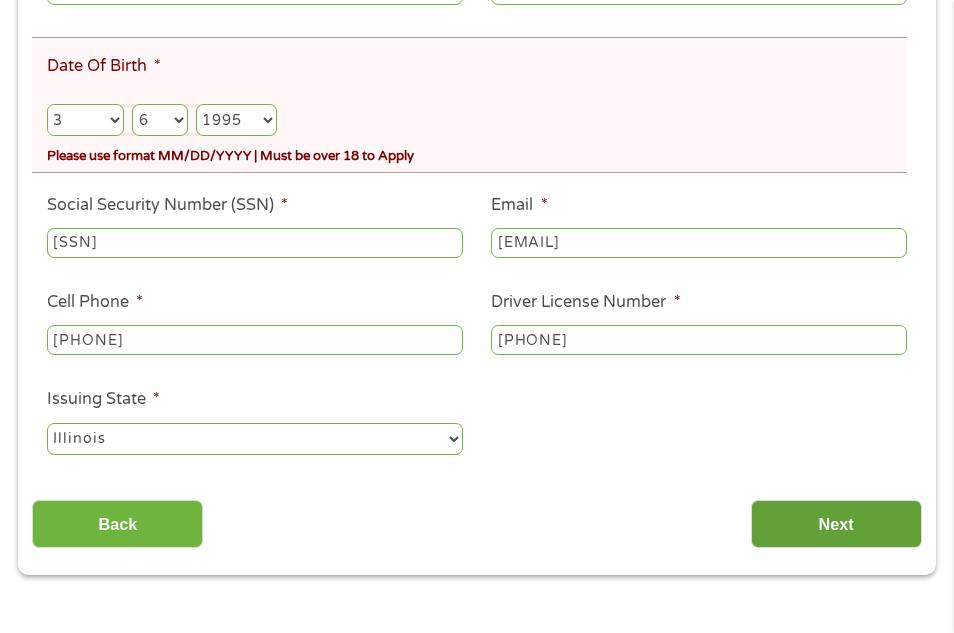 click on "Next" at bounding box center [836, 524] 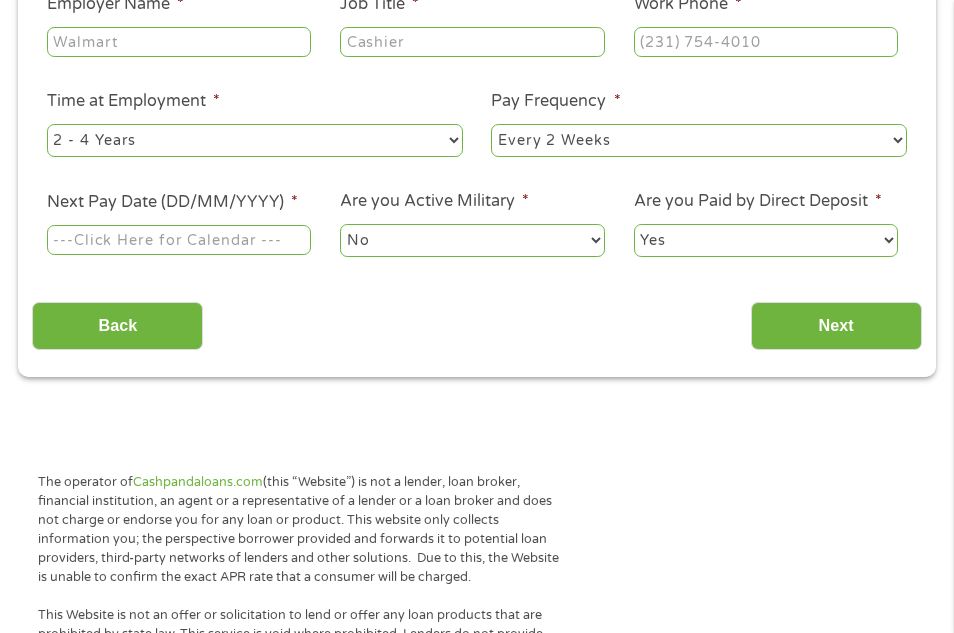 scroll, scrollTop: 8, scrollLeft: 8, axis: both 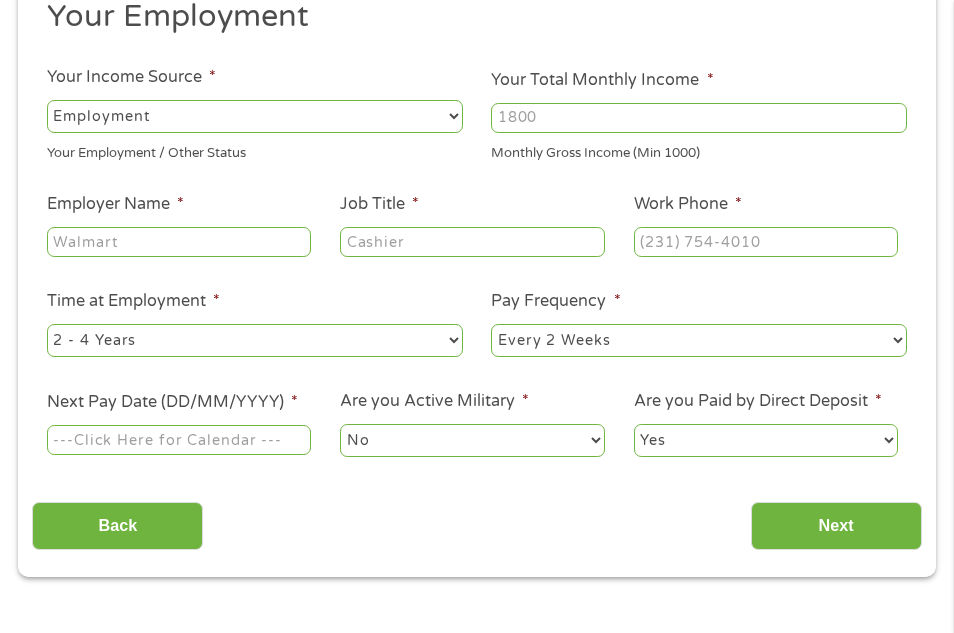 click on "Your Total Monthly Income *" at bounding box center (699, 118) 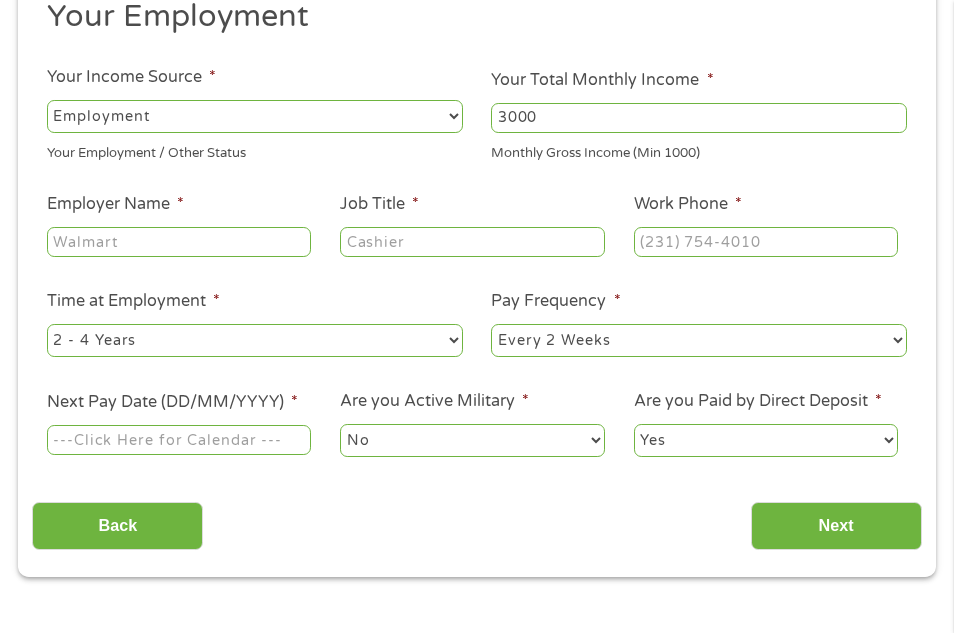 type on "3000" 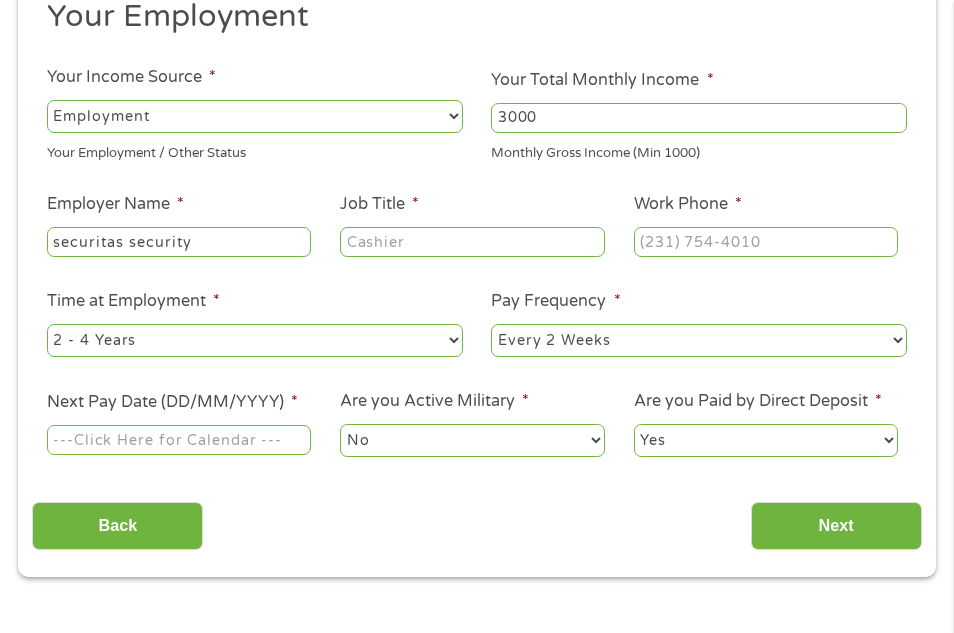 type on "securitas security" 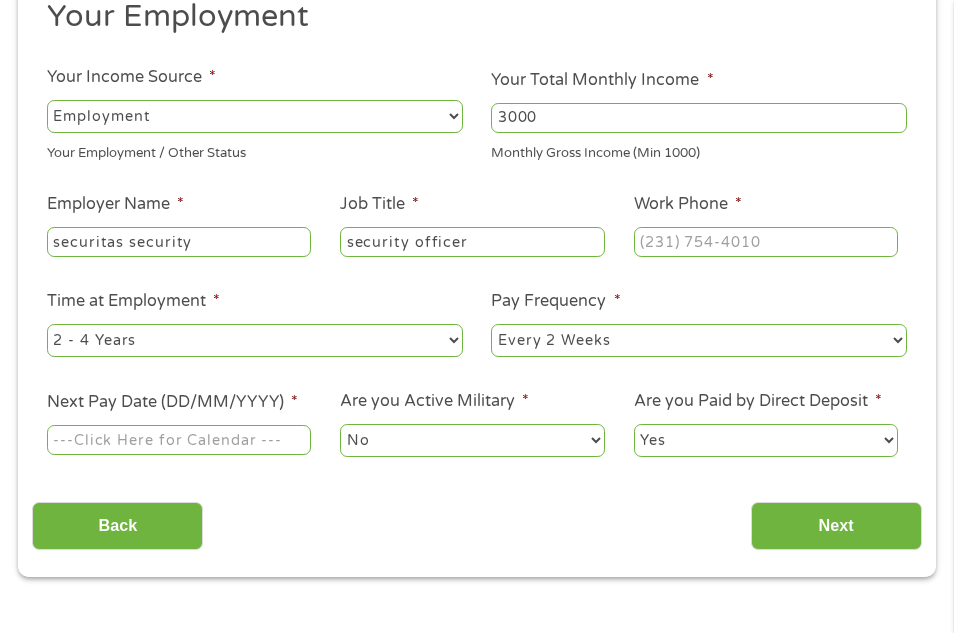 type on "security officer" 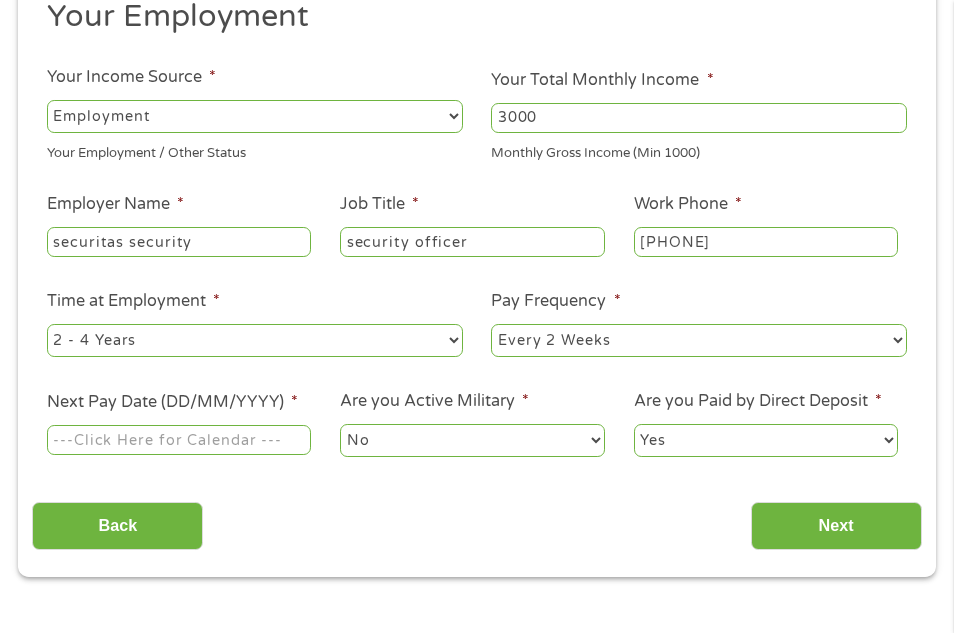 type on "[PHONE]" 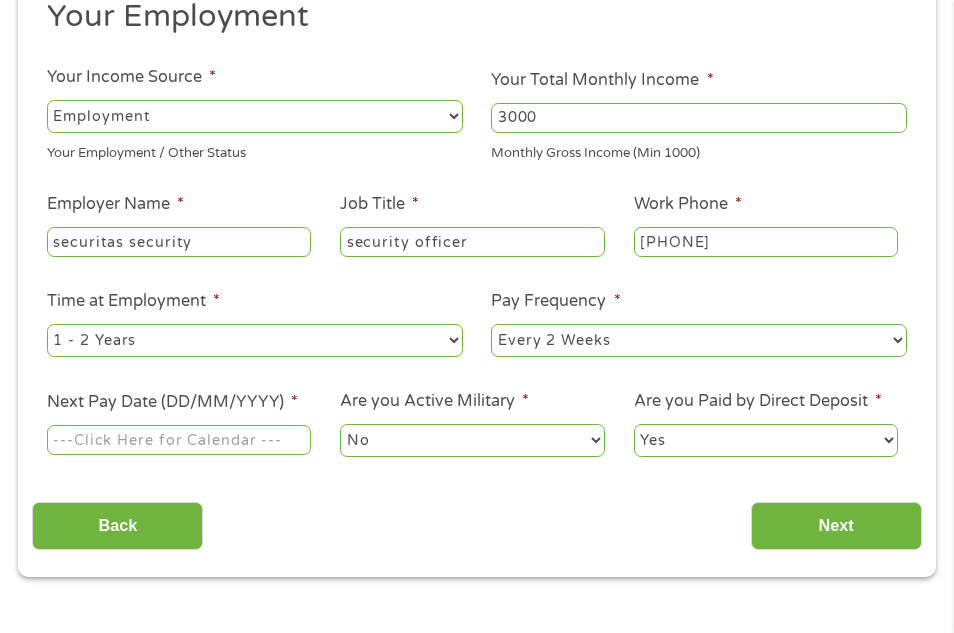 select on "12months" 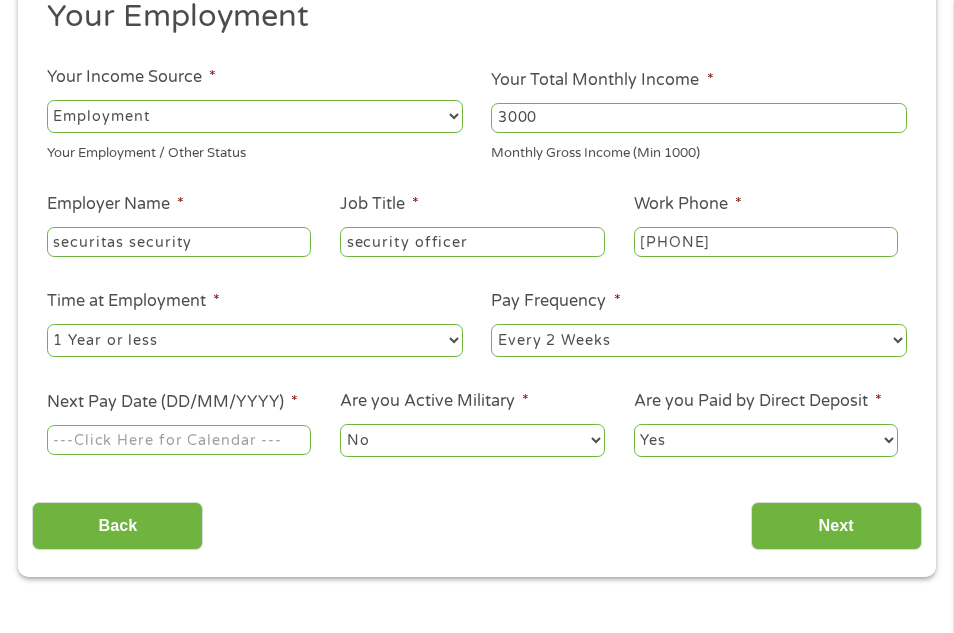 select on "weekly" 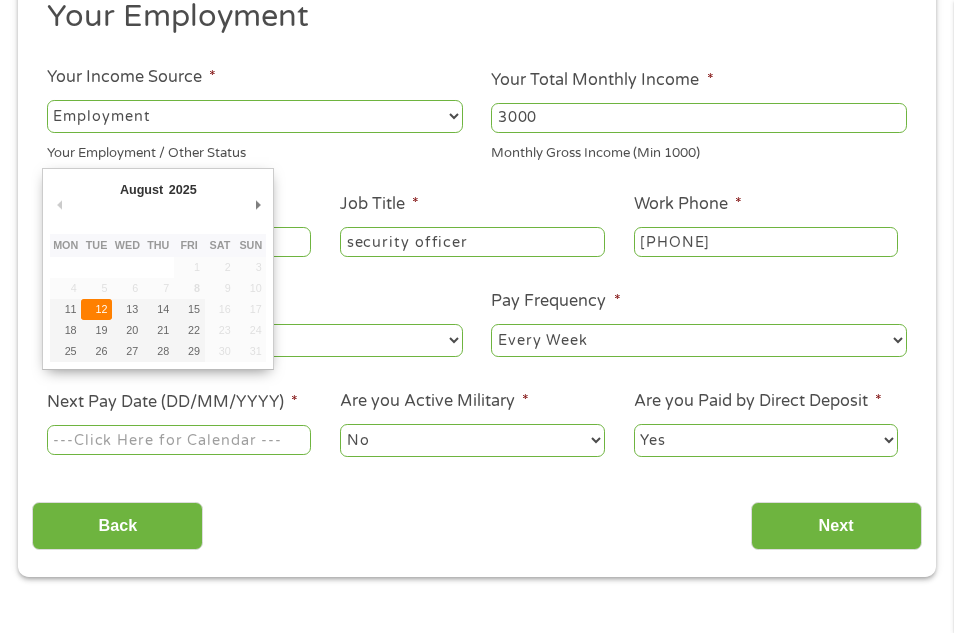 type on "[DATE]" 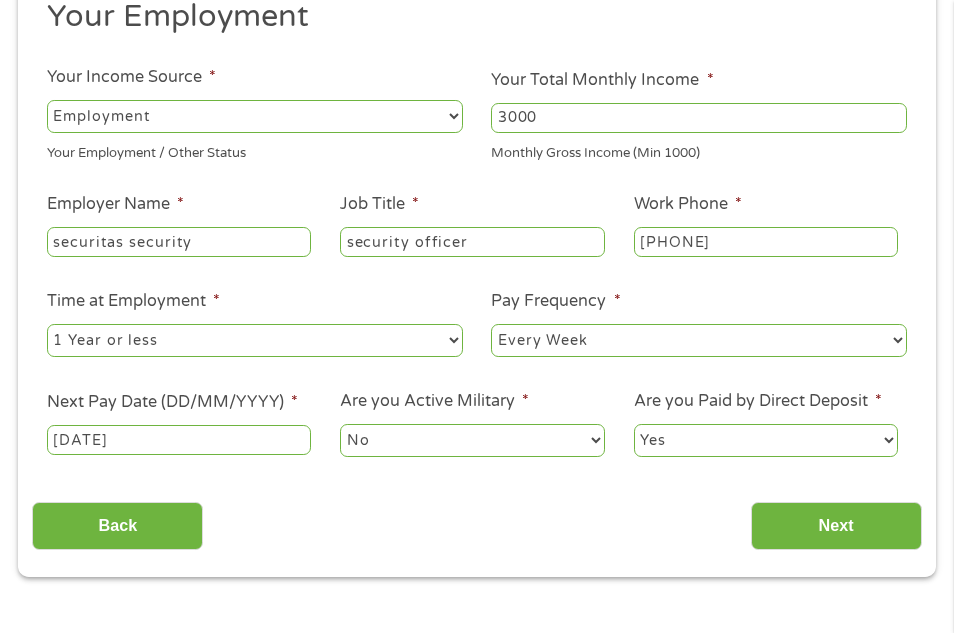 click on "No Yes" at bounding box center (472, 440) 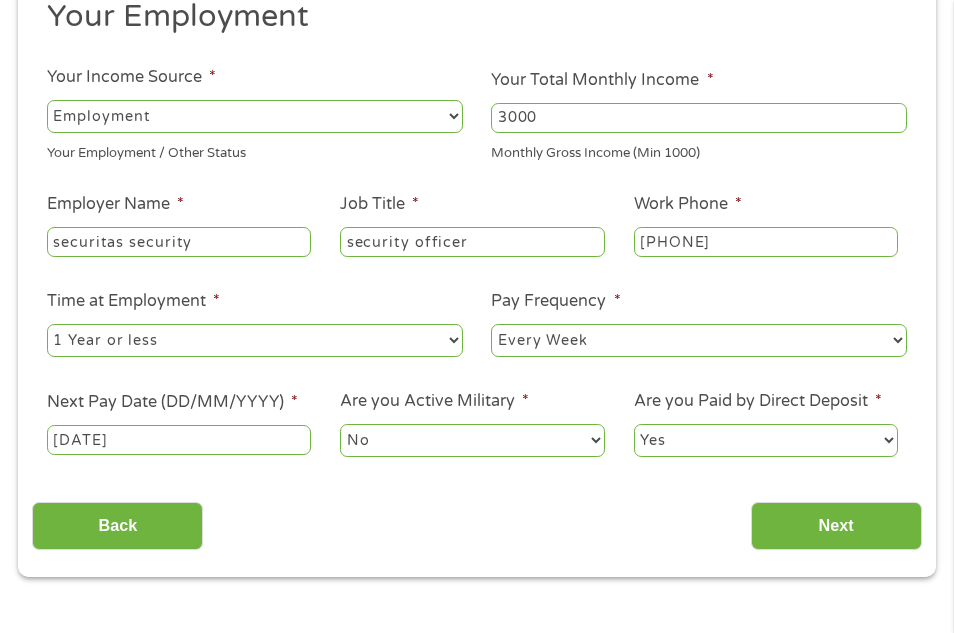 click on "Yes No" at bounding box center (766, 440) 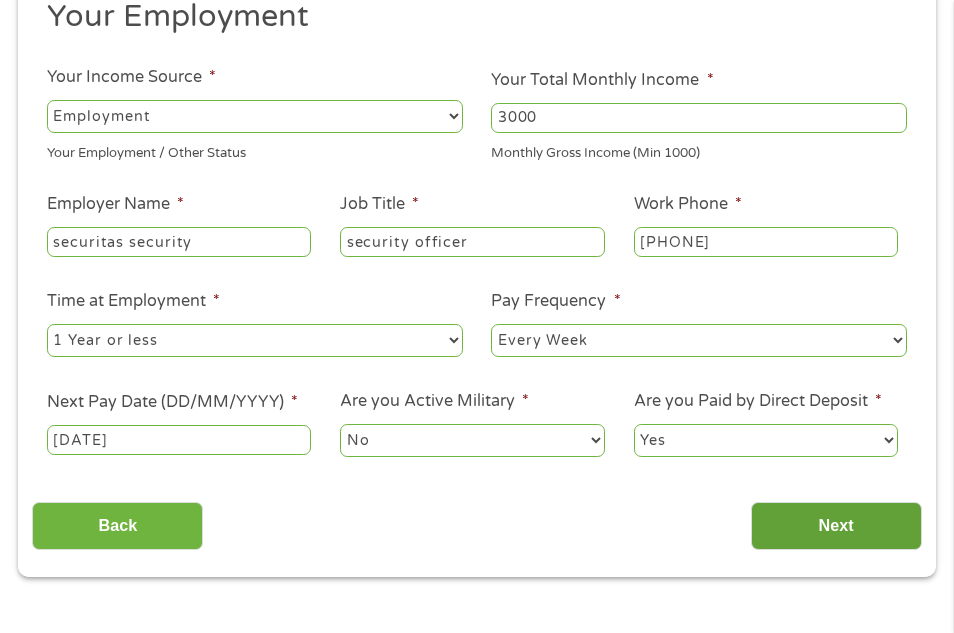 click on "Next" at bounding box center (836, 526) 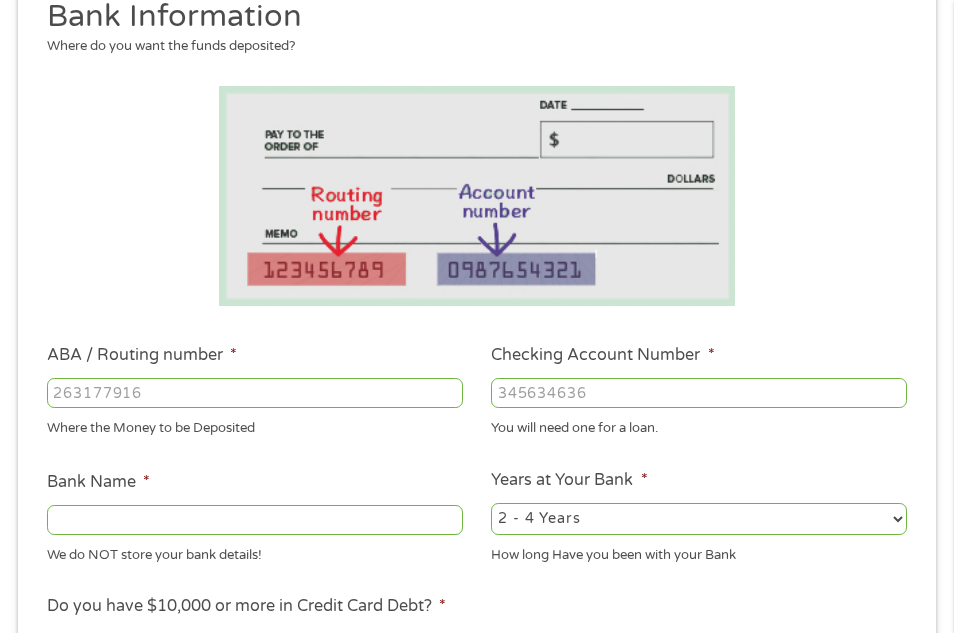 scroll, scrollTop: 8, scrollLeft: 8, axis: both 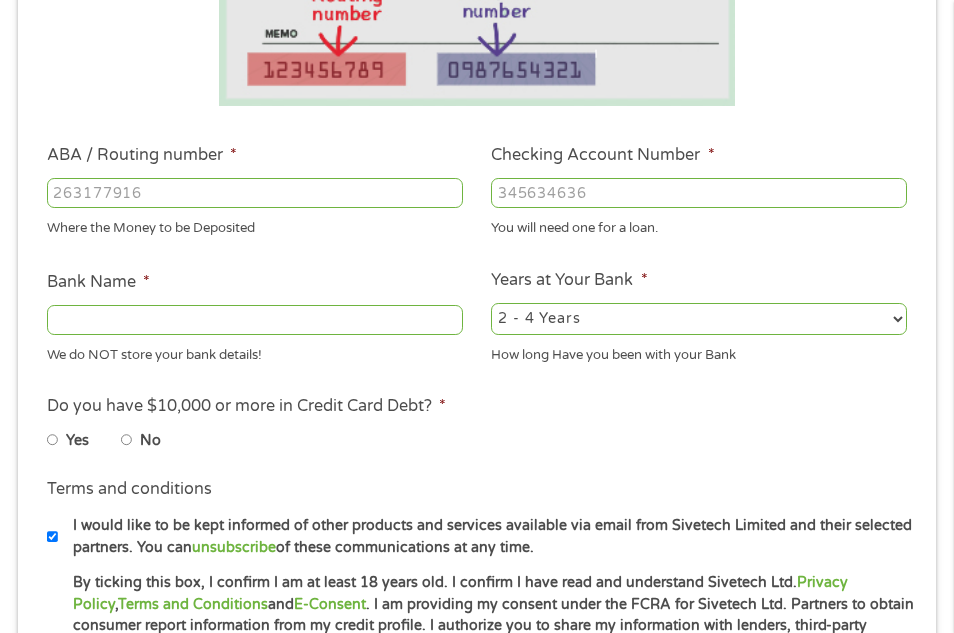 click on "ABA / Routing number *" at bounding box center [255, 193] 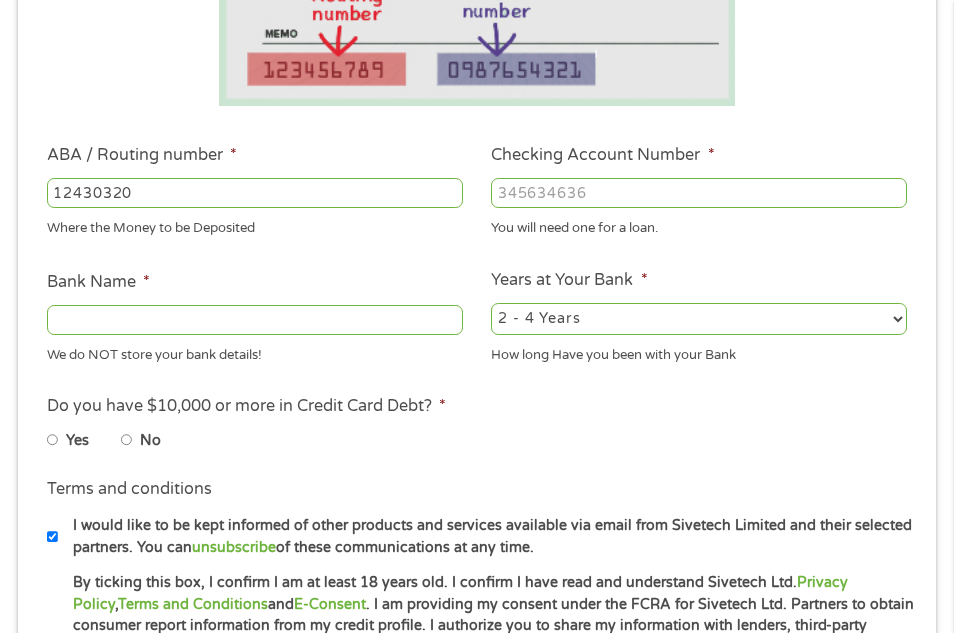 type on "124303201" 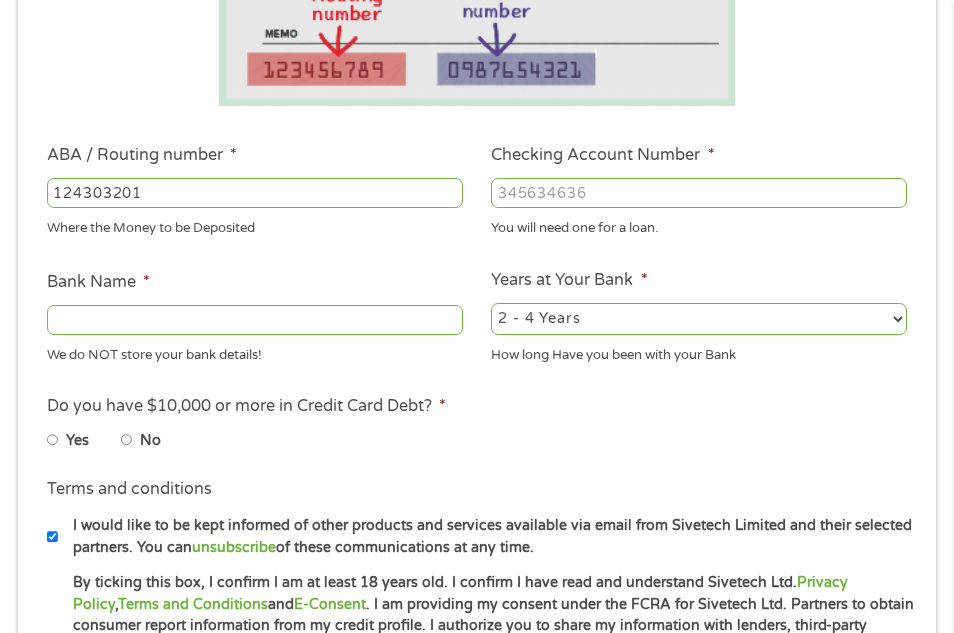 type on "VARO BANK, NATIONAL ASSOCIATION" 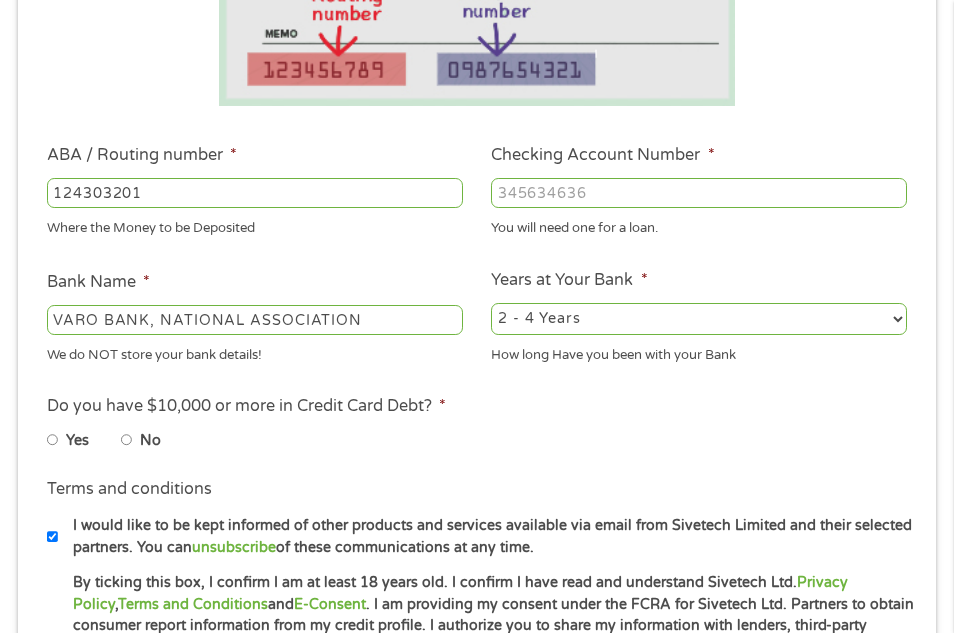 type on "124303201" 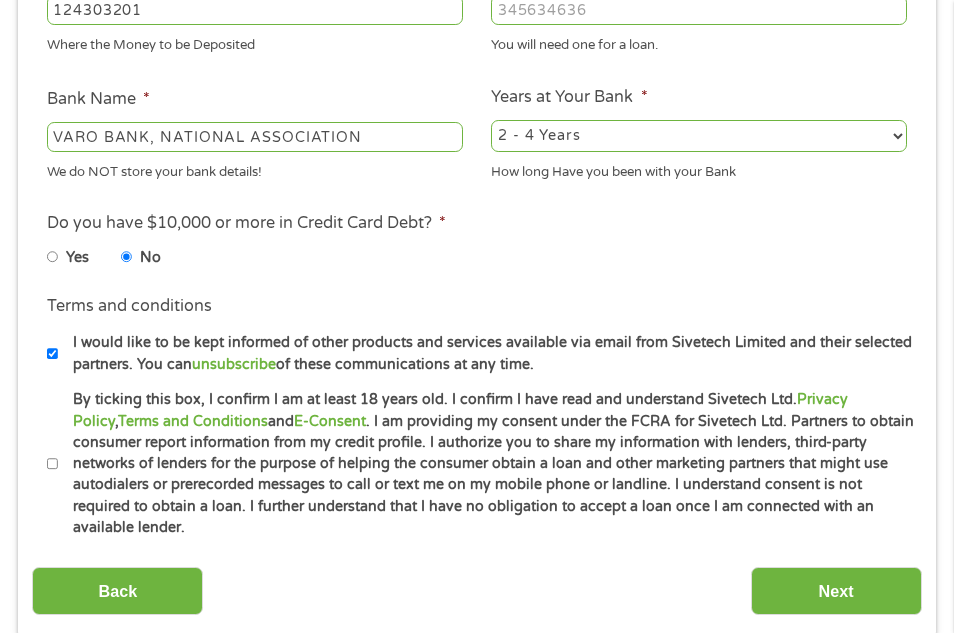 scroll, scrollTop: 710, scrollLeft: 0, axis: vertical 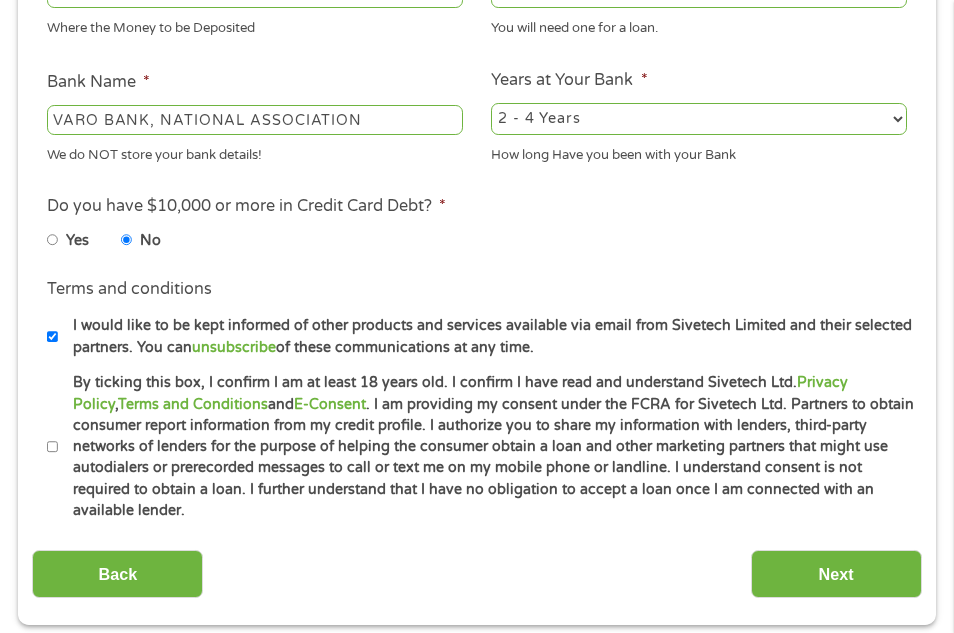 click on "By ticking this box, I confirm I am at least 18 years old. I confirm I have read and understand Sivetech Ltd.  Privacy Policy ,  Terms and Conditions  and  E-Consent . I am providing my consent under the FCRA for Sivetech Ltd. Partners to obtain consumer report information from my credit profile. I authorize you to share my information with lenders, third-party networks of lenders for the purpose of helping the consumer obtain a loan and other marketing partners that might use autodialers or prerecorded messages to call or text me on my mobile phone or landline. I understand consent is not required to obtain a loan. I further understand that I have no obligation to accept a loan once I am connected with an available lender." at bounding box center (486, 446) 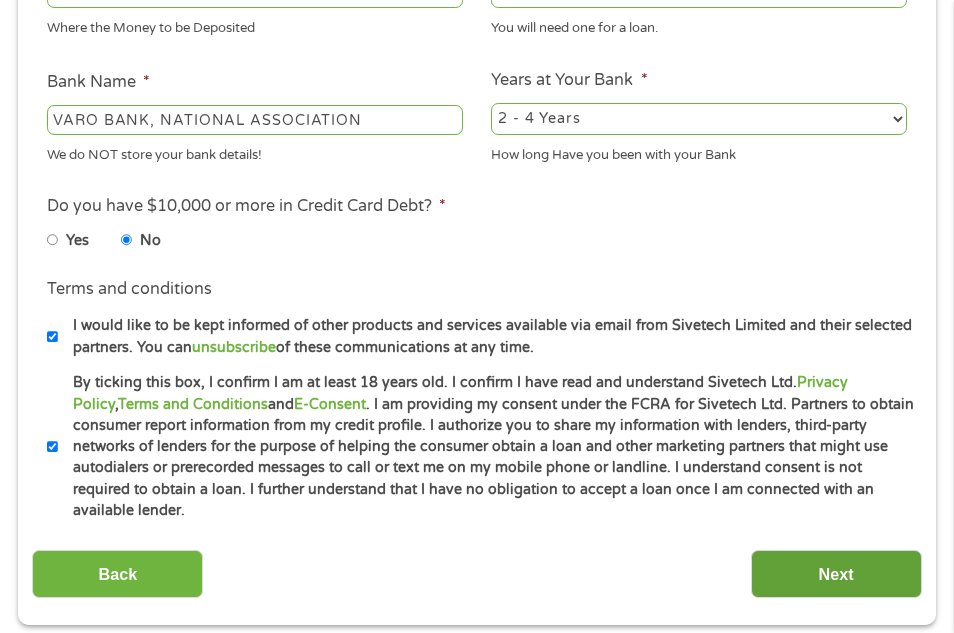 click on "Next" at bounding box center [836, 574] 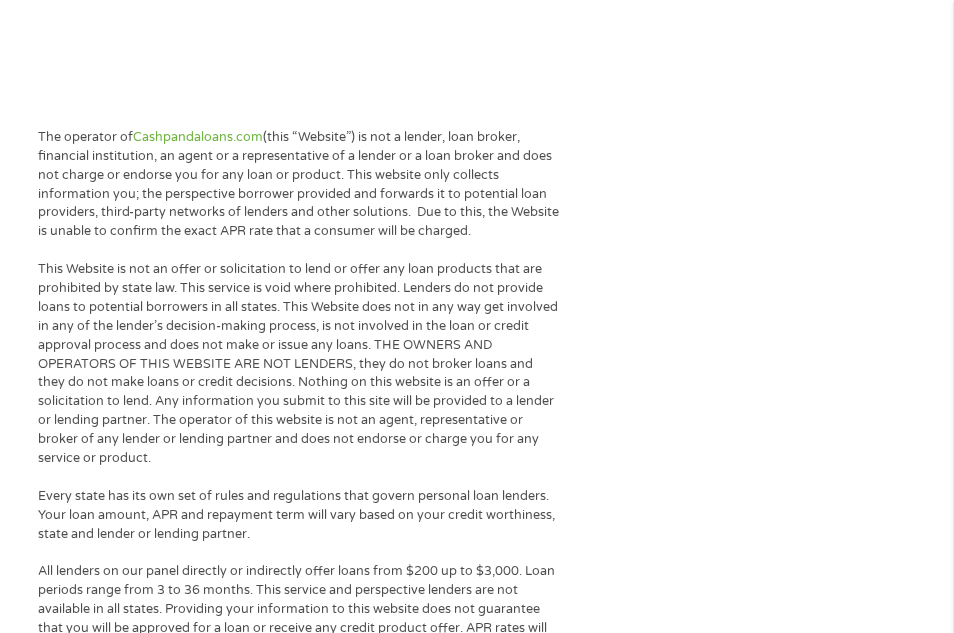 scroll, scrollTop: 8, scrollLeft: 8, axis: both 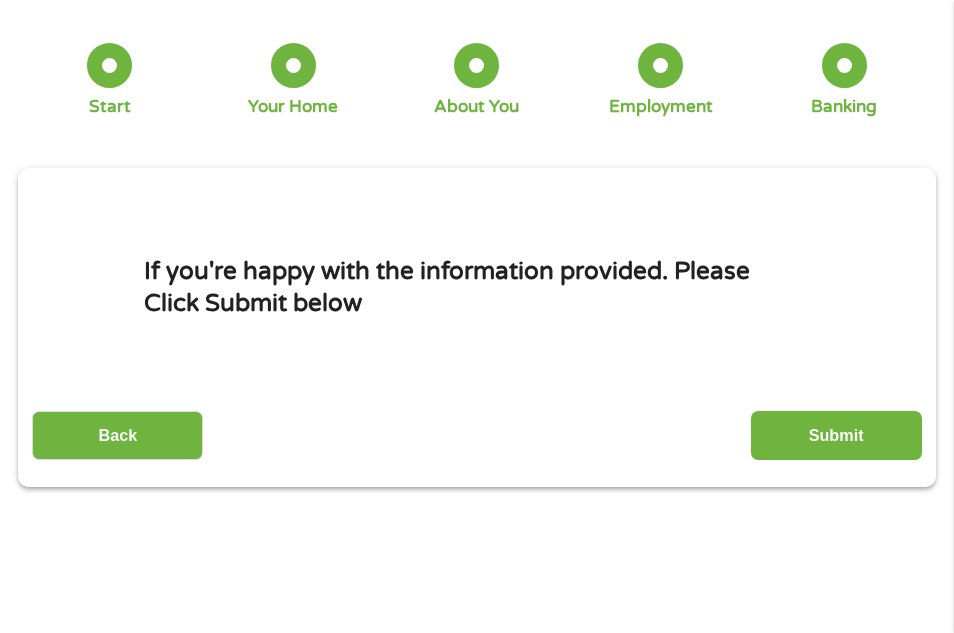 click on "Submit" at bounding box center (836, 435) 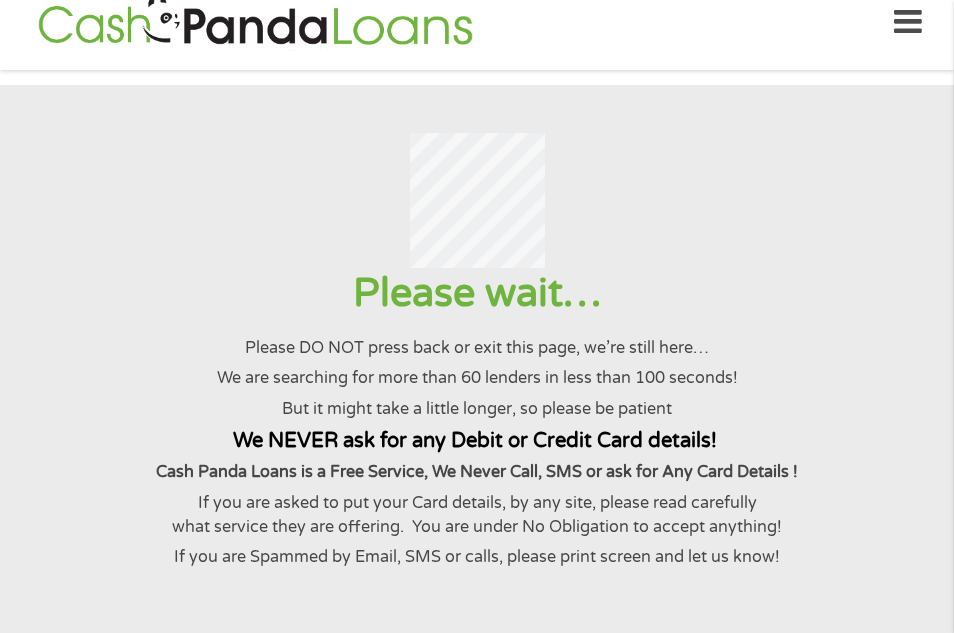 scroll, scrollTop: 0, scrollLeft: 0, axis: both 